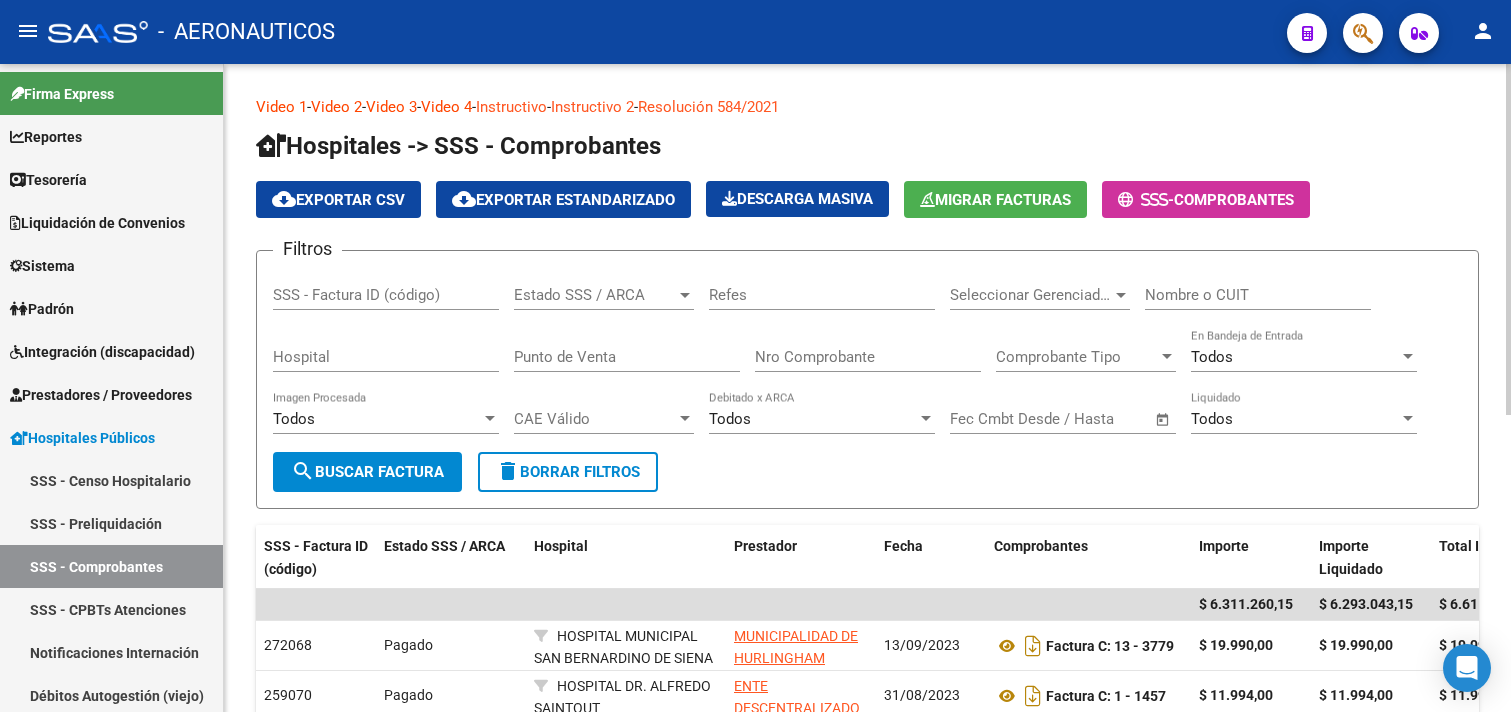 scroll, scrollTop: 0, scrollLeft: 0, axis: both 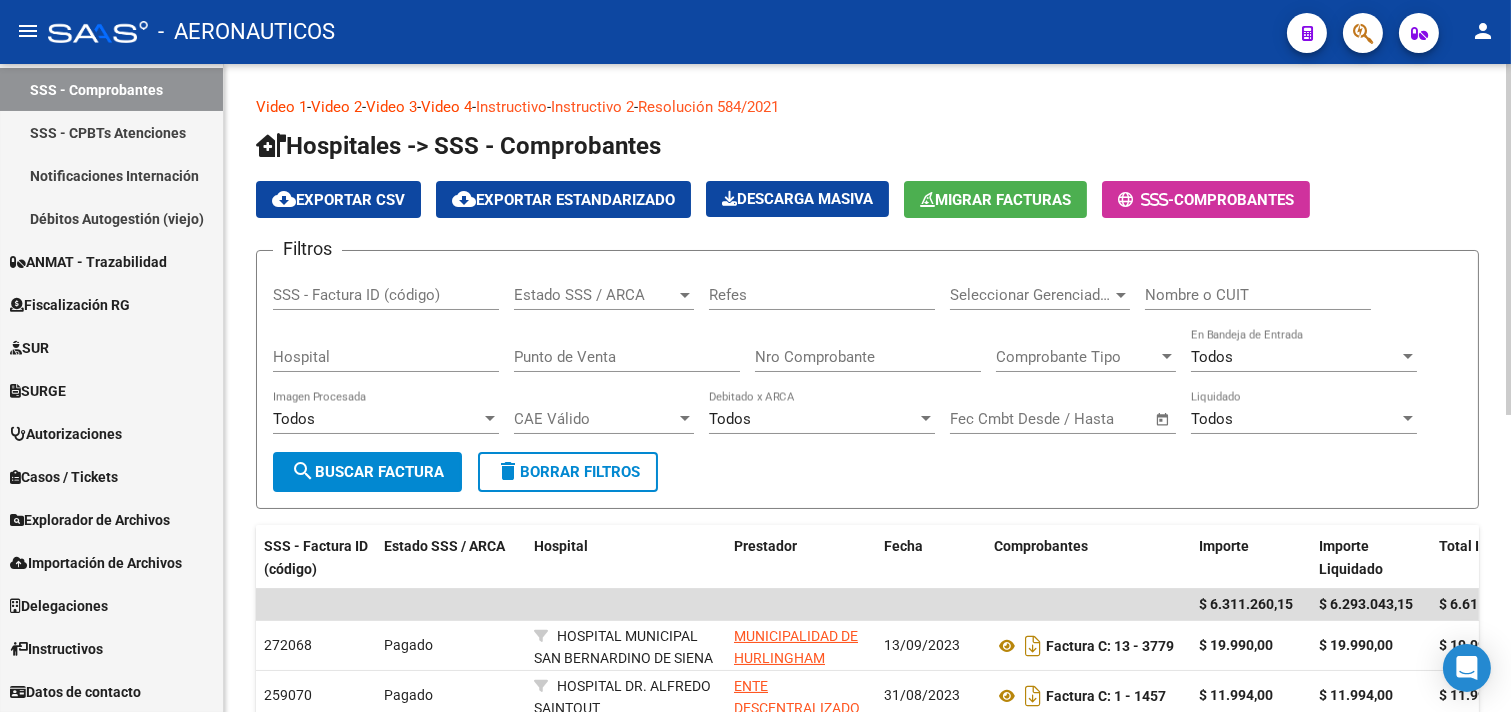 click on "Hospitales -> SSS - Comprobantes" 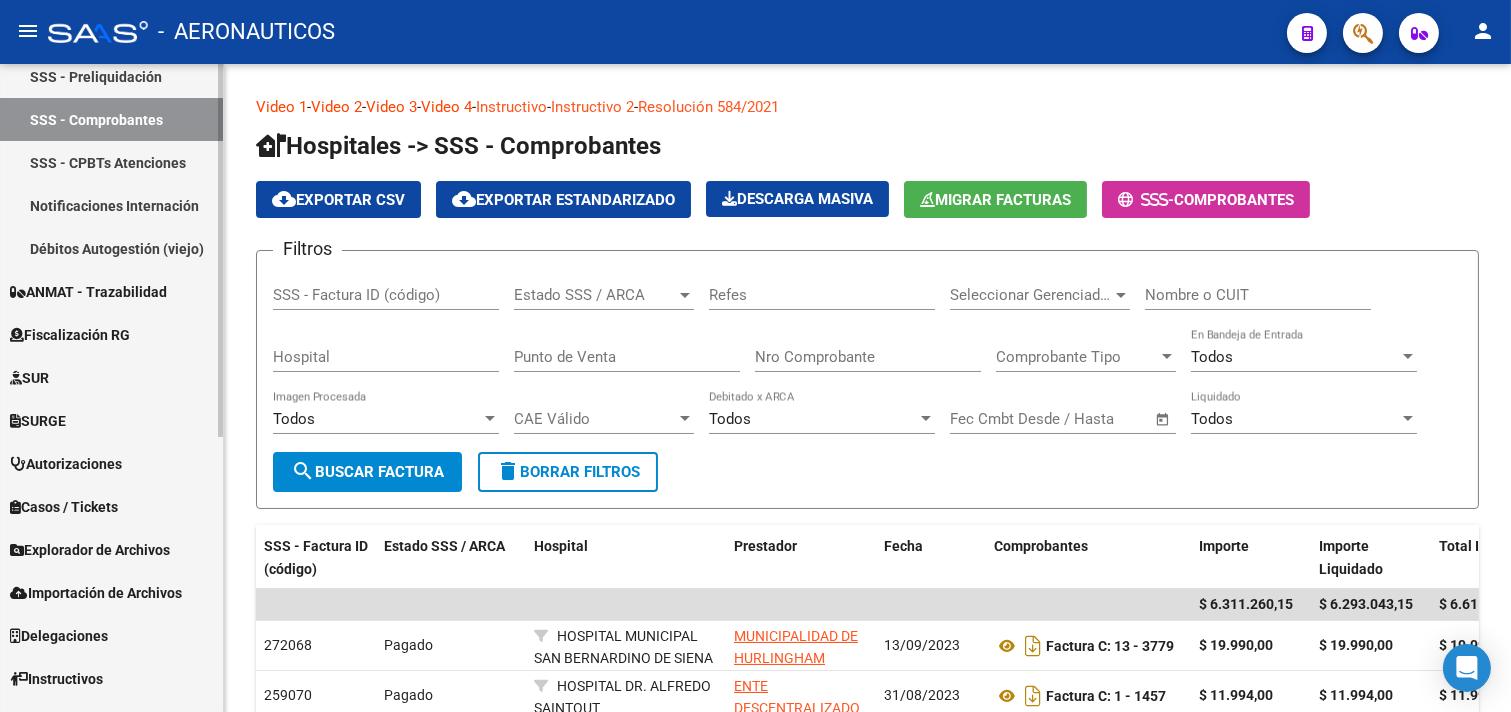 scroll, scrollTop: 477, scrollLeft: 0, axis: vertical 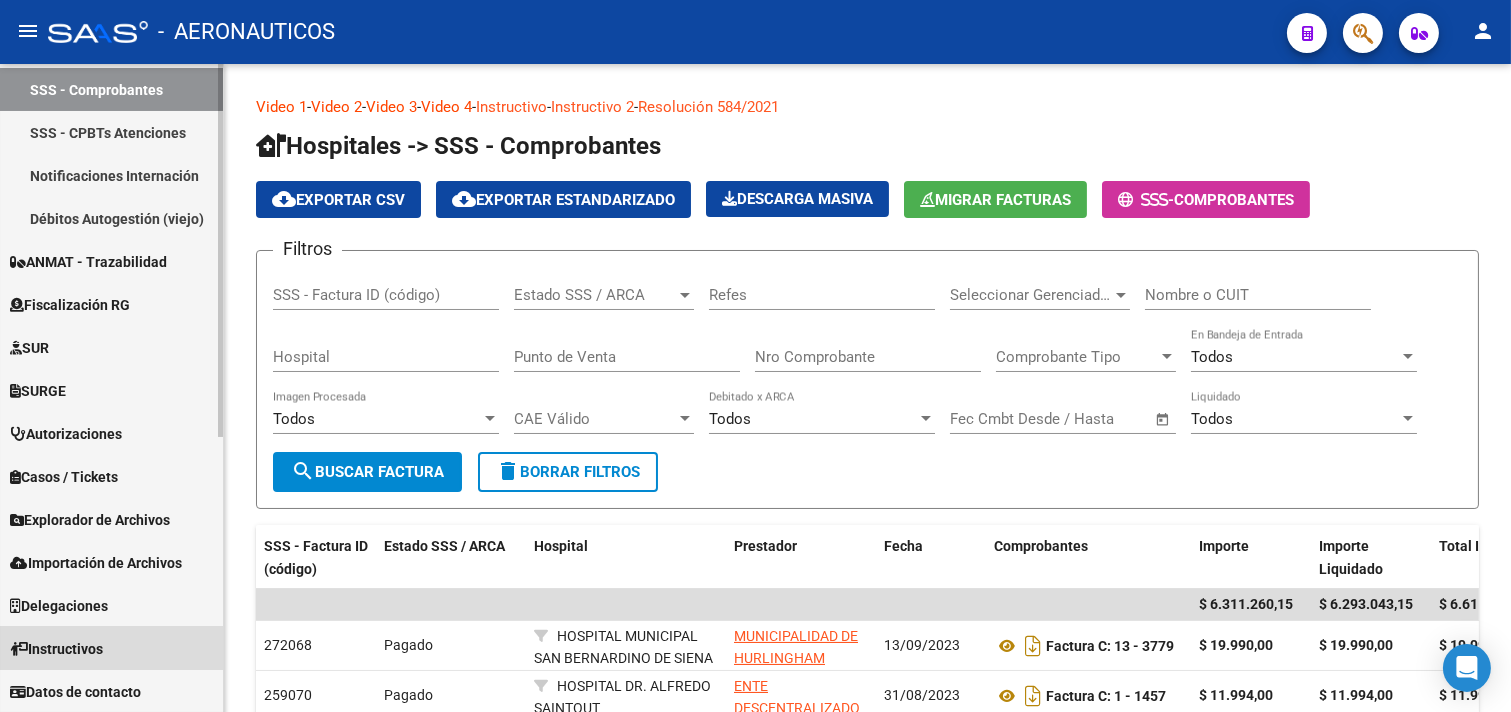 click on "Instructivos" at bounding box center [56, 649] 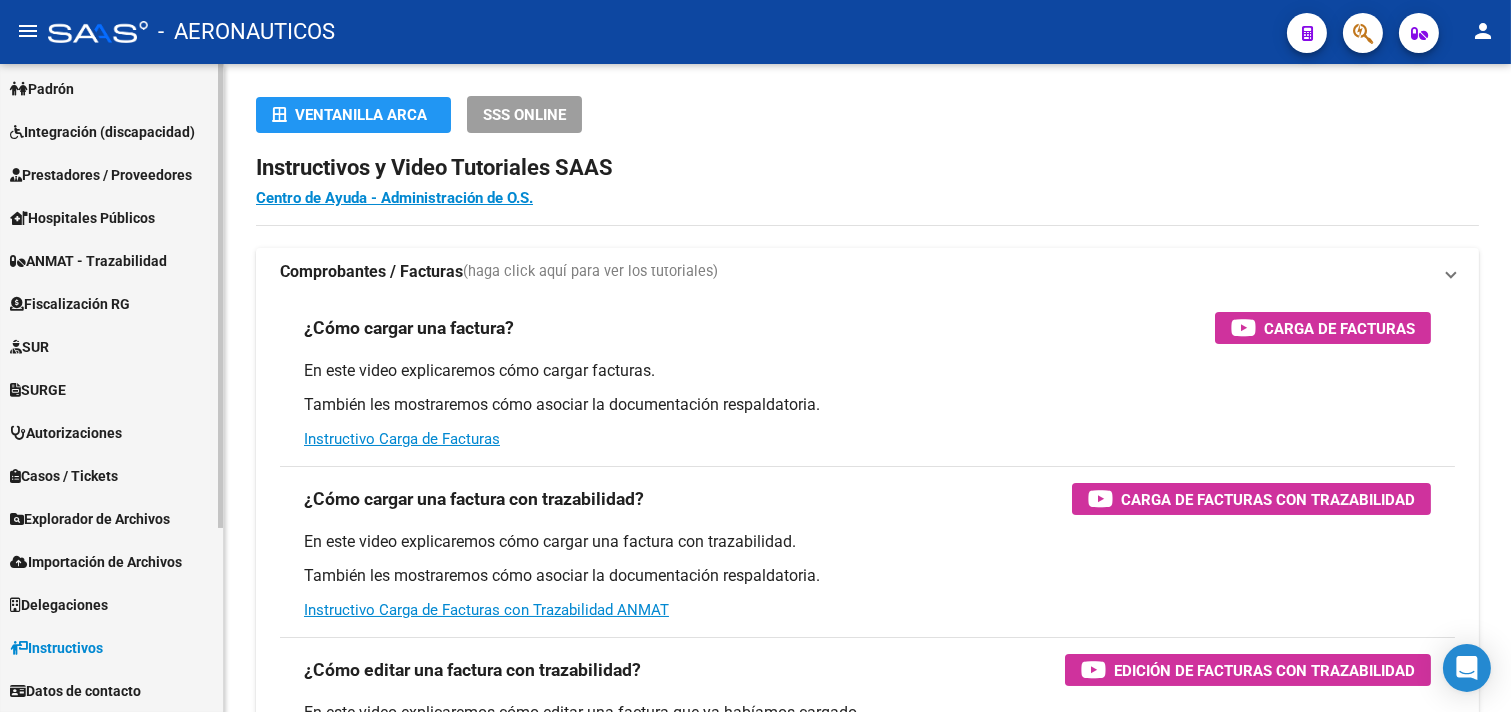 scroll, scrollTop: 220, scrollLeft: 0, axis: vertical 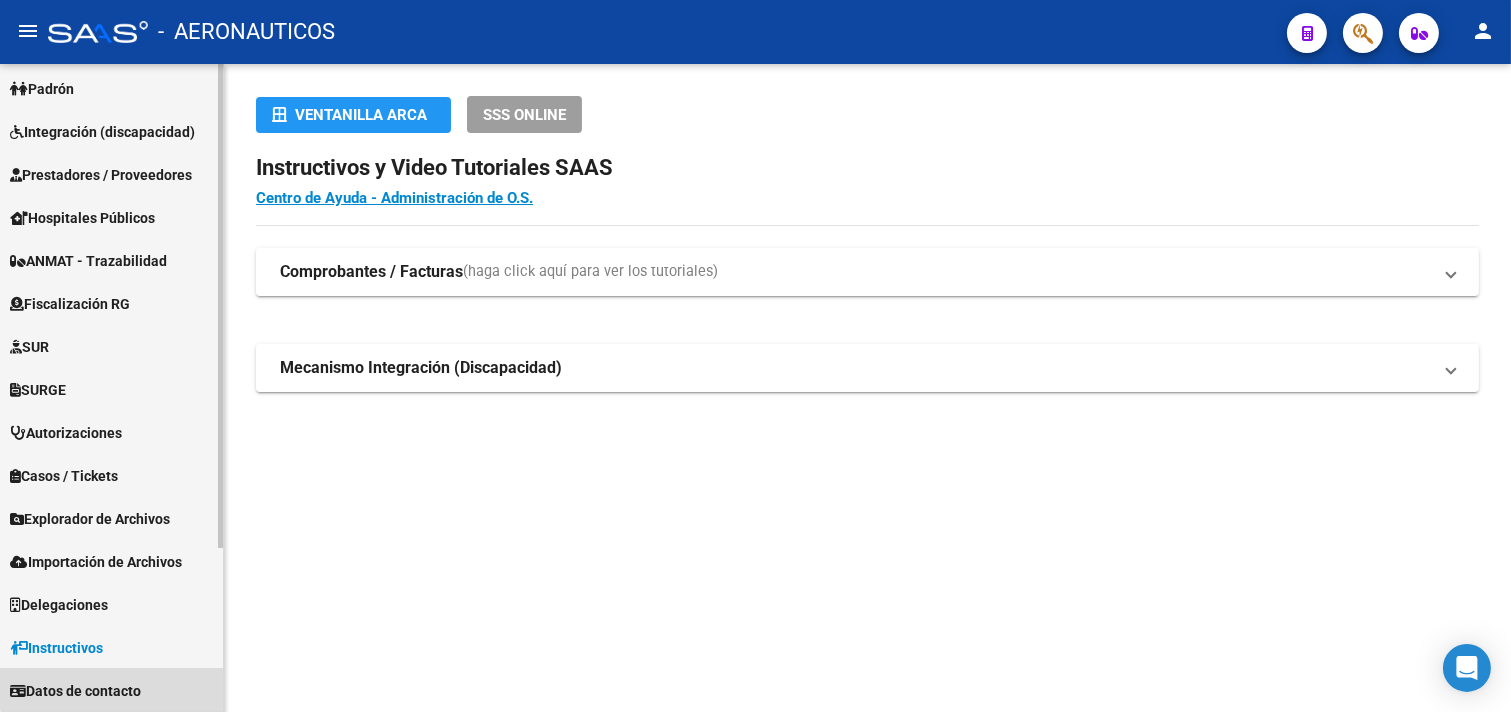 click on "Datos de contacto" at bounding box center (75, 691) 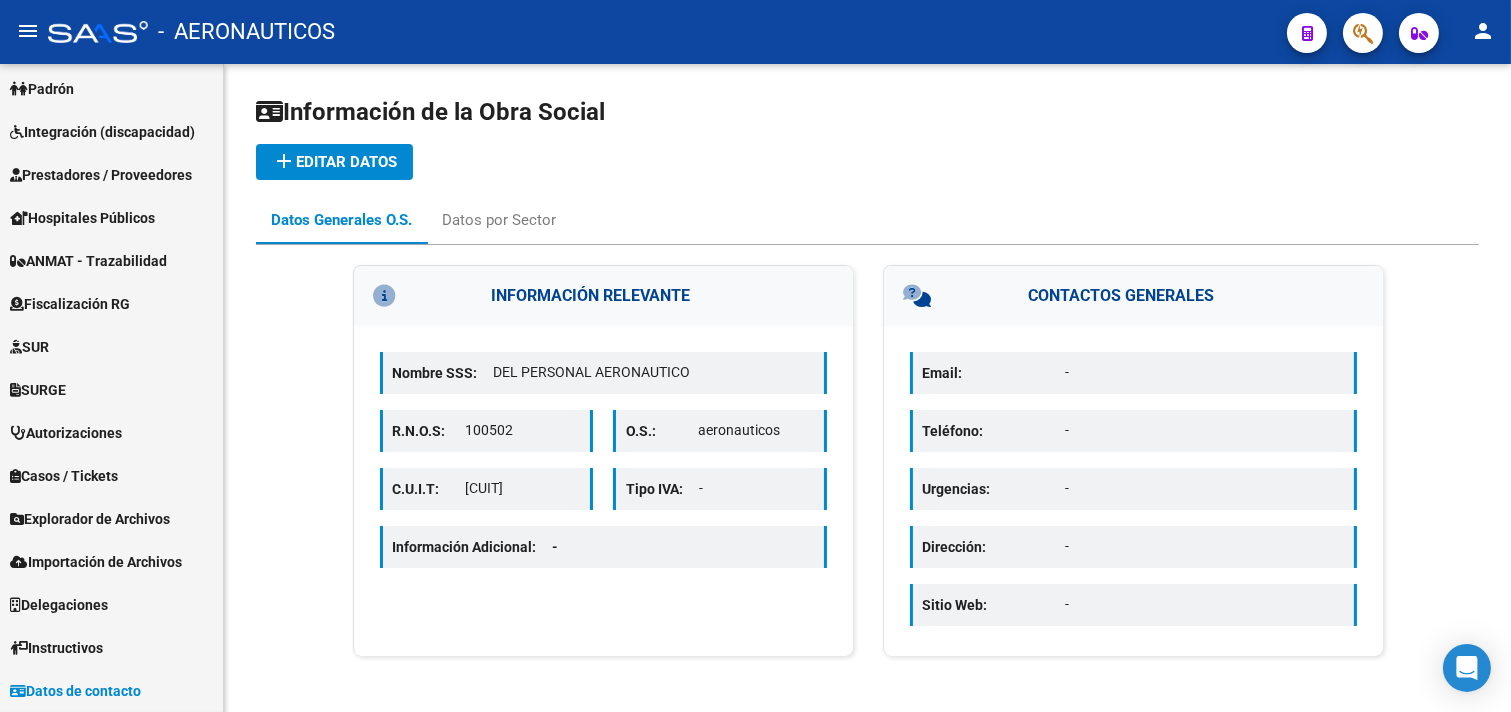 click on "Email:" at bounding box center (994, 373) 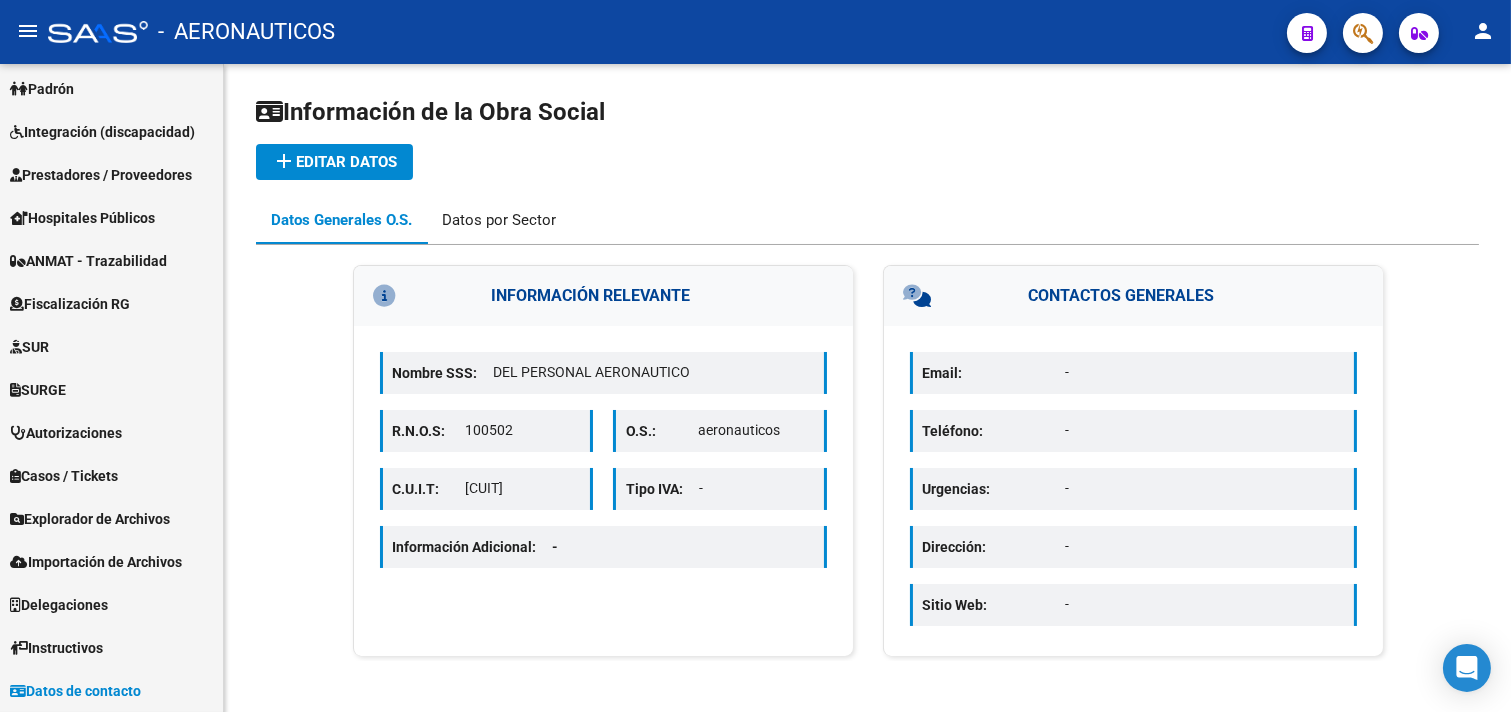 click on "Datos por Sector" at bounding box center [499, 220] 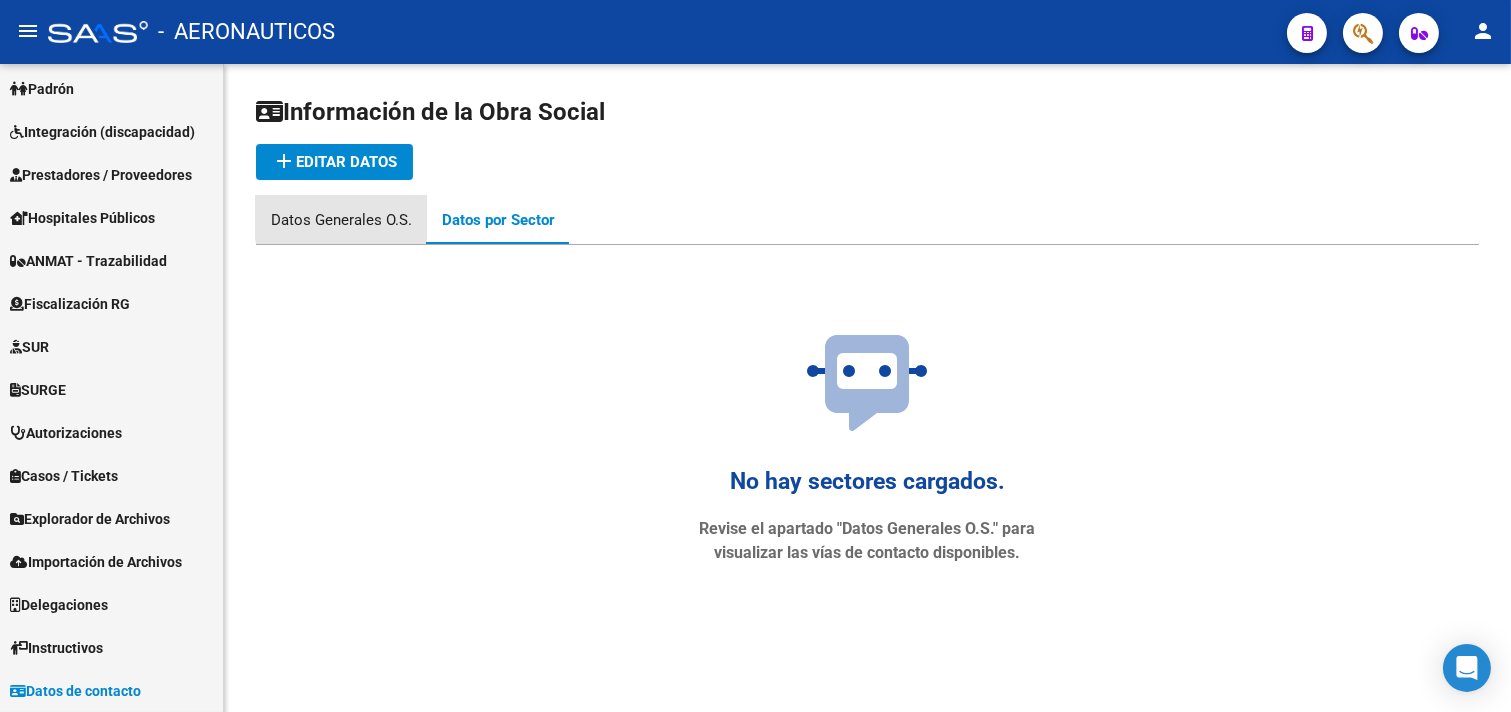 click on "Datos Generales O.S." at bounding box center [341, 220] 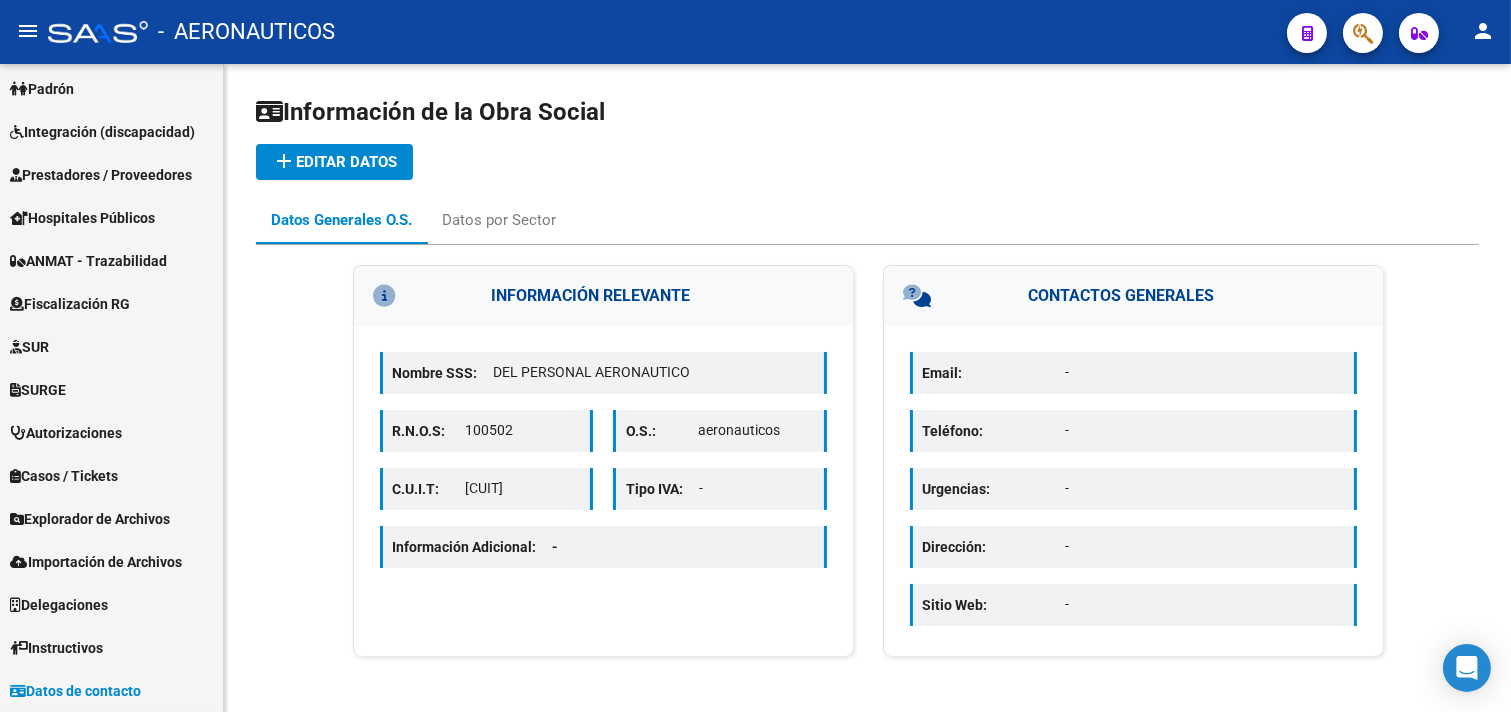 click on "Sitio Web:   -" at bounding box center (1133, 605) 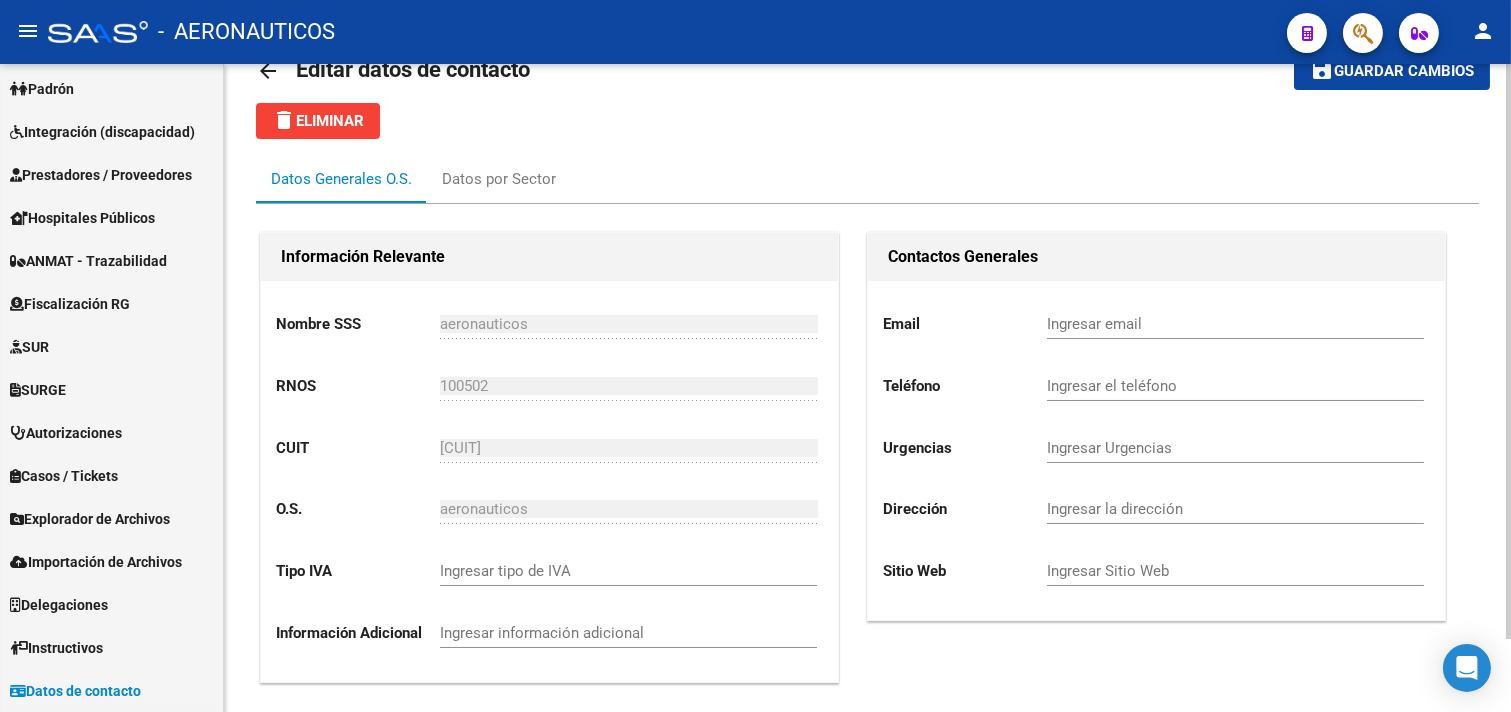 scroll, scrollTop: 81, scrollLeft: 0, axis: vertical 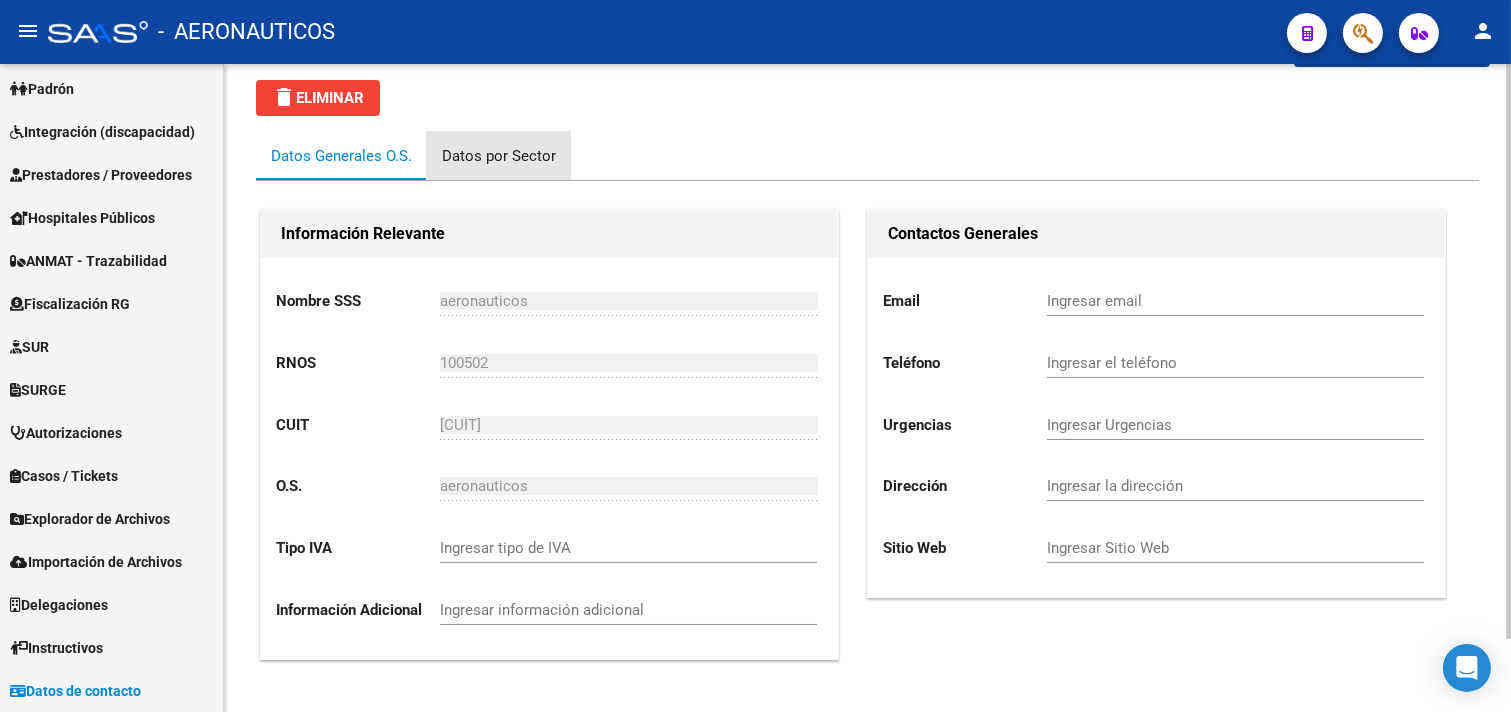 click on "Datos por Sector" at bounding box center [499, 156] 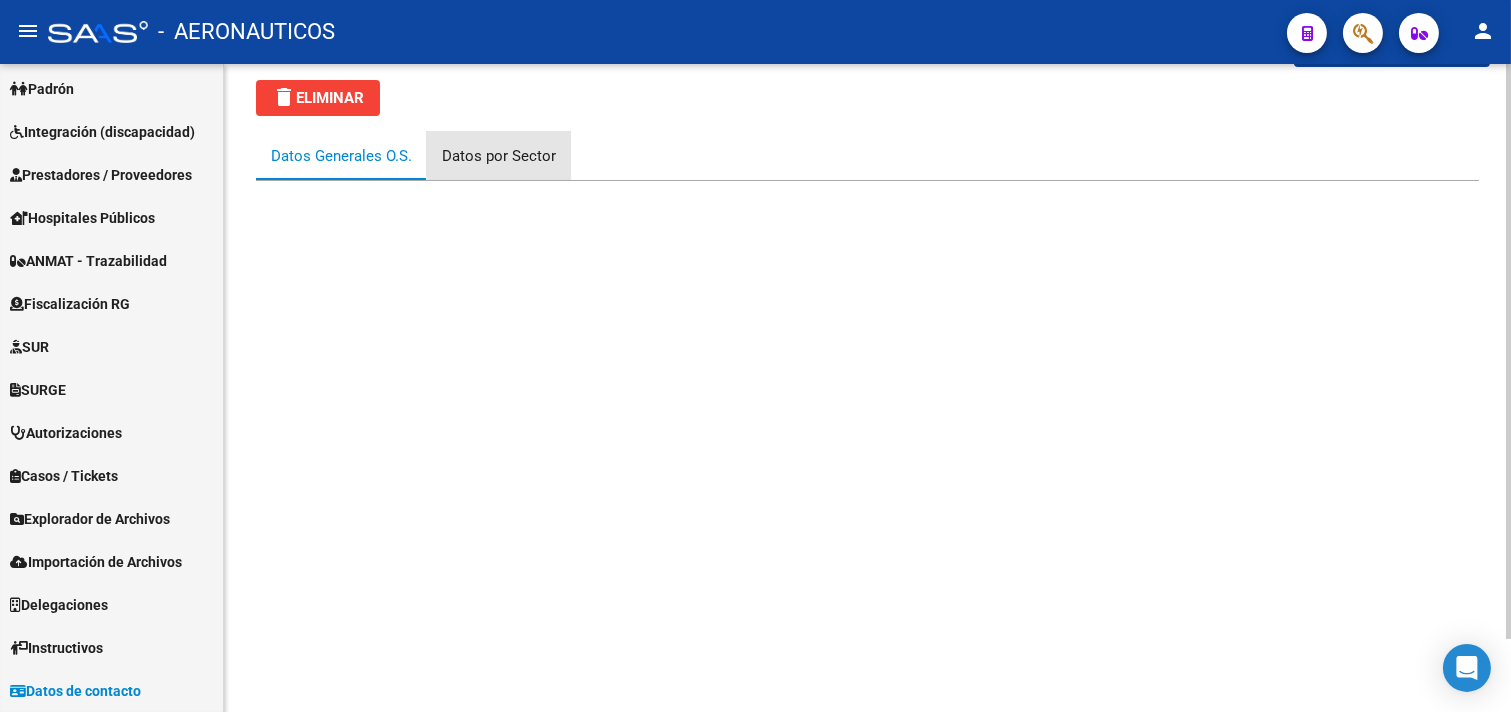 scroll, scrollTop: 0, scrollLeft: 0, axis: both 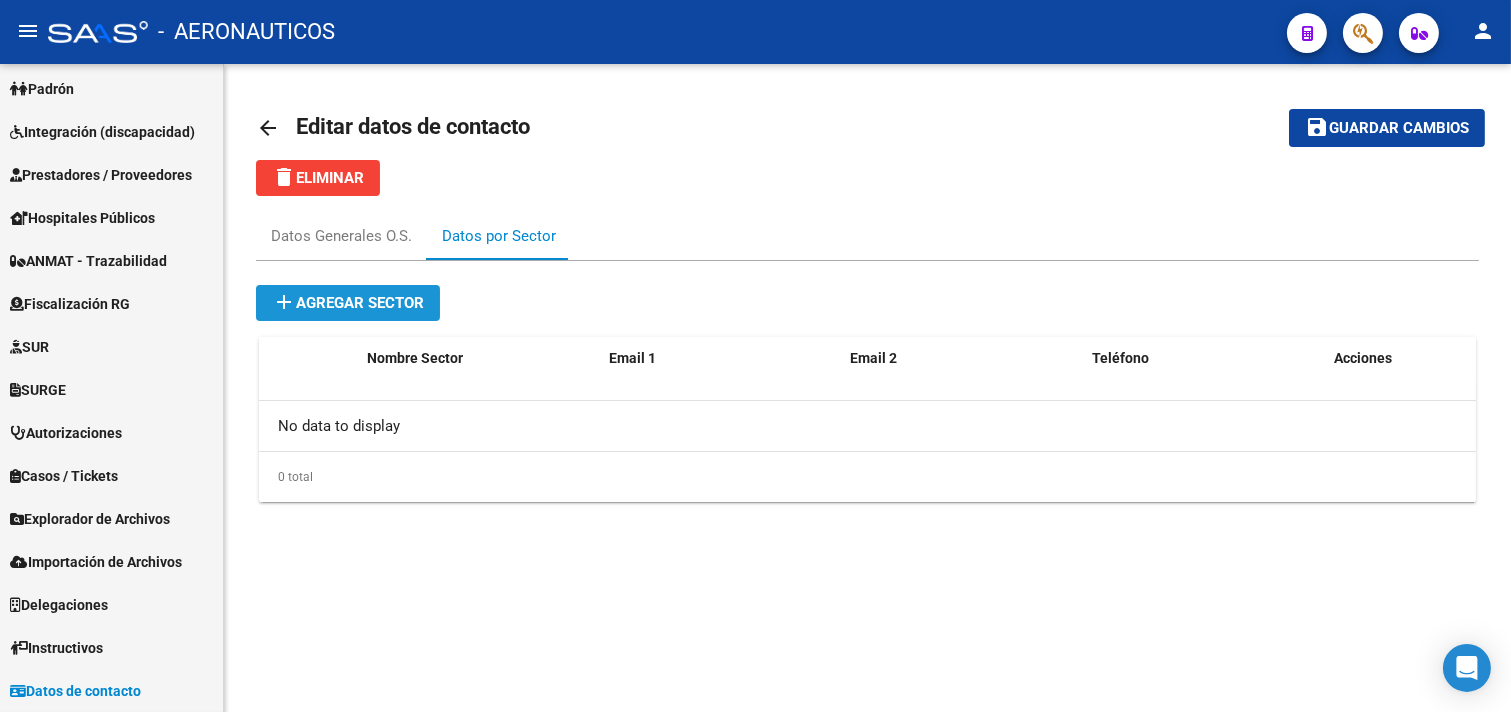 click on "add  Agregar sector" at bounding box center (348, 303) 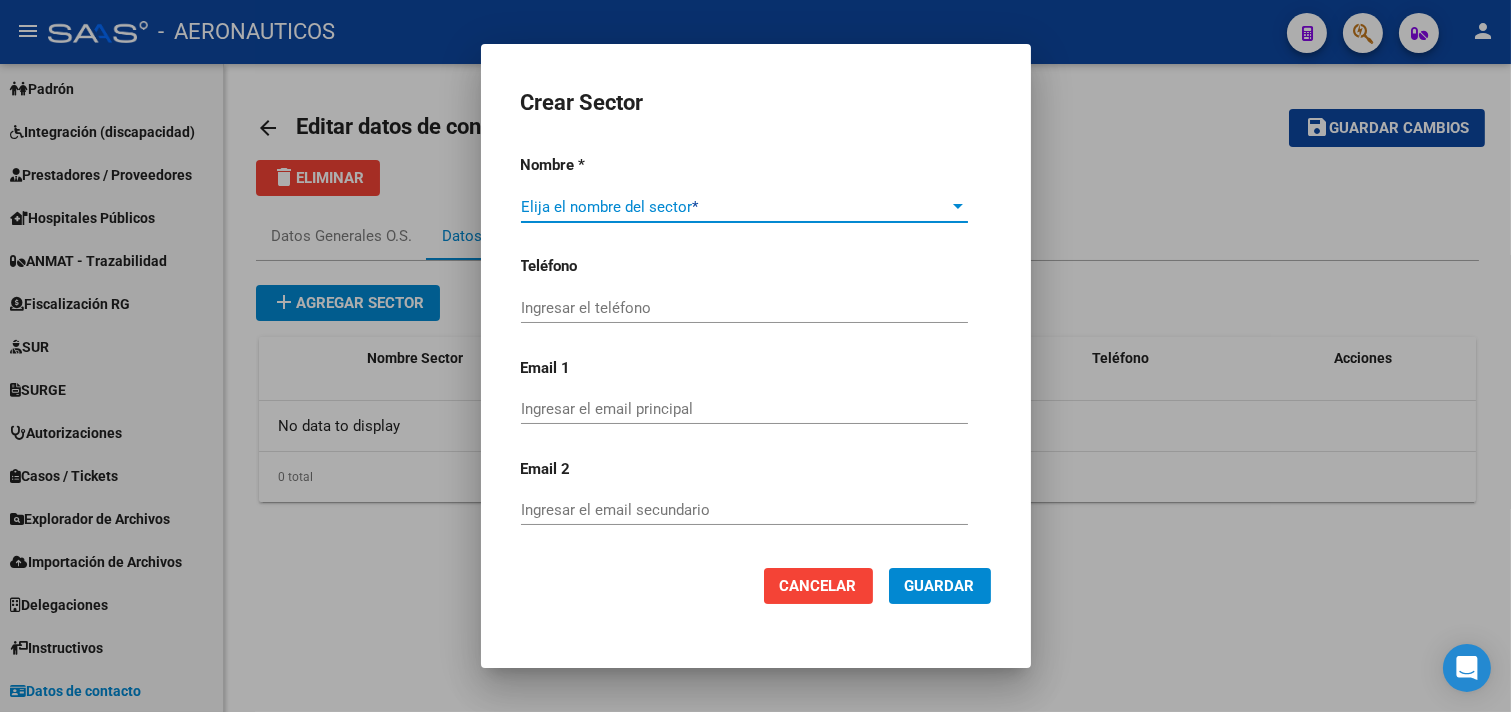 click at bounding box center [958, 206] 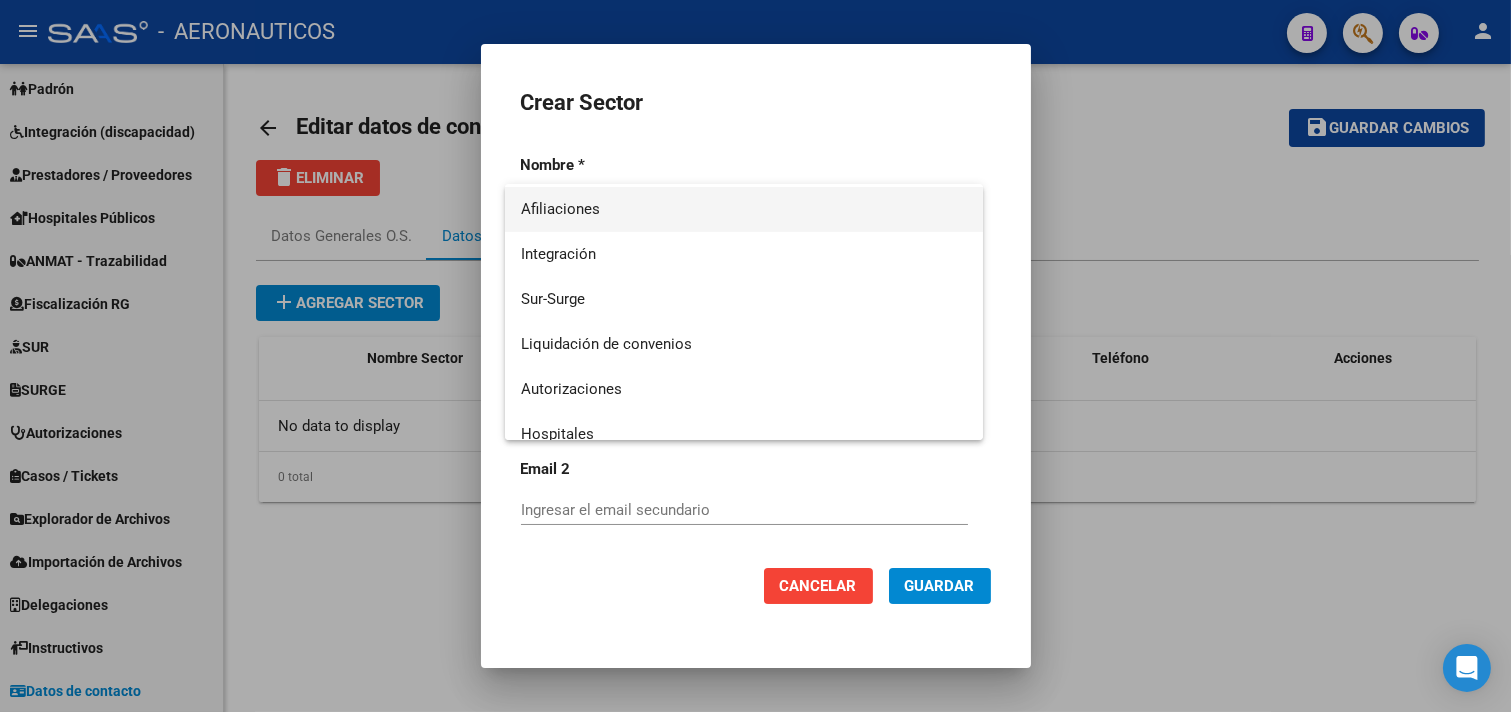 scroll, scrollTop: 238, scrollLeft: 0, axis: vertical 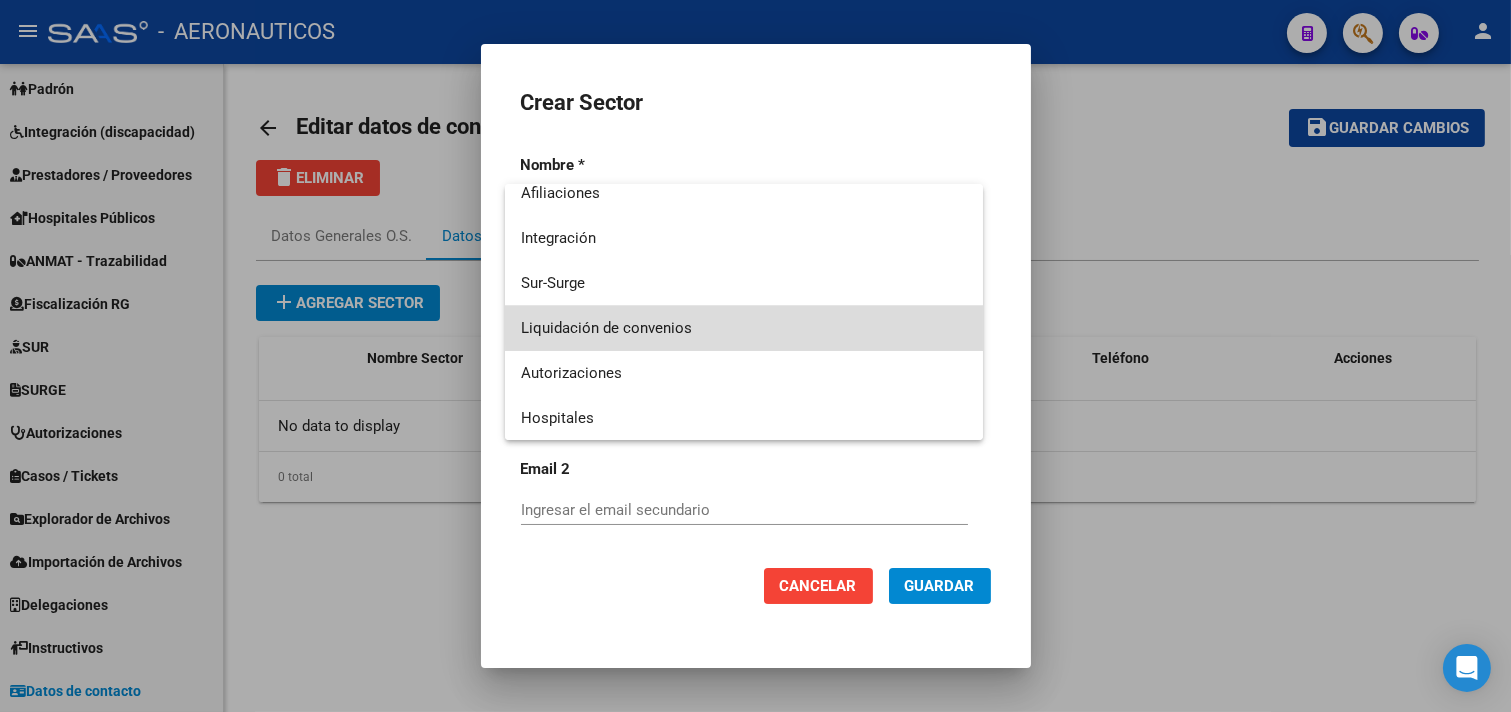 click on "Liquidación de convenios" at bounding box center [744, 328] 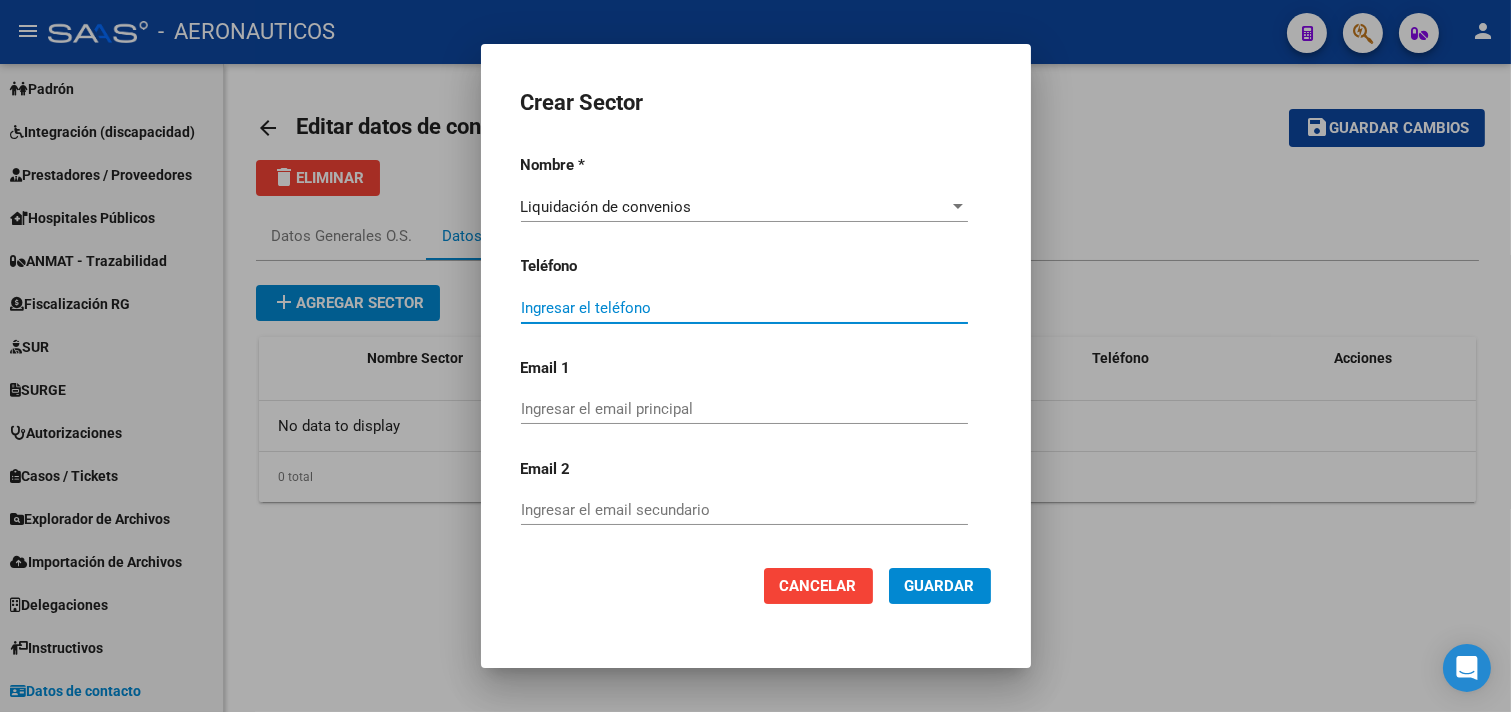 click on "Ingresar el teléfono" at bounding box center (744, 308) 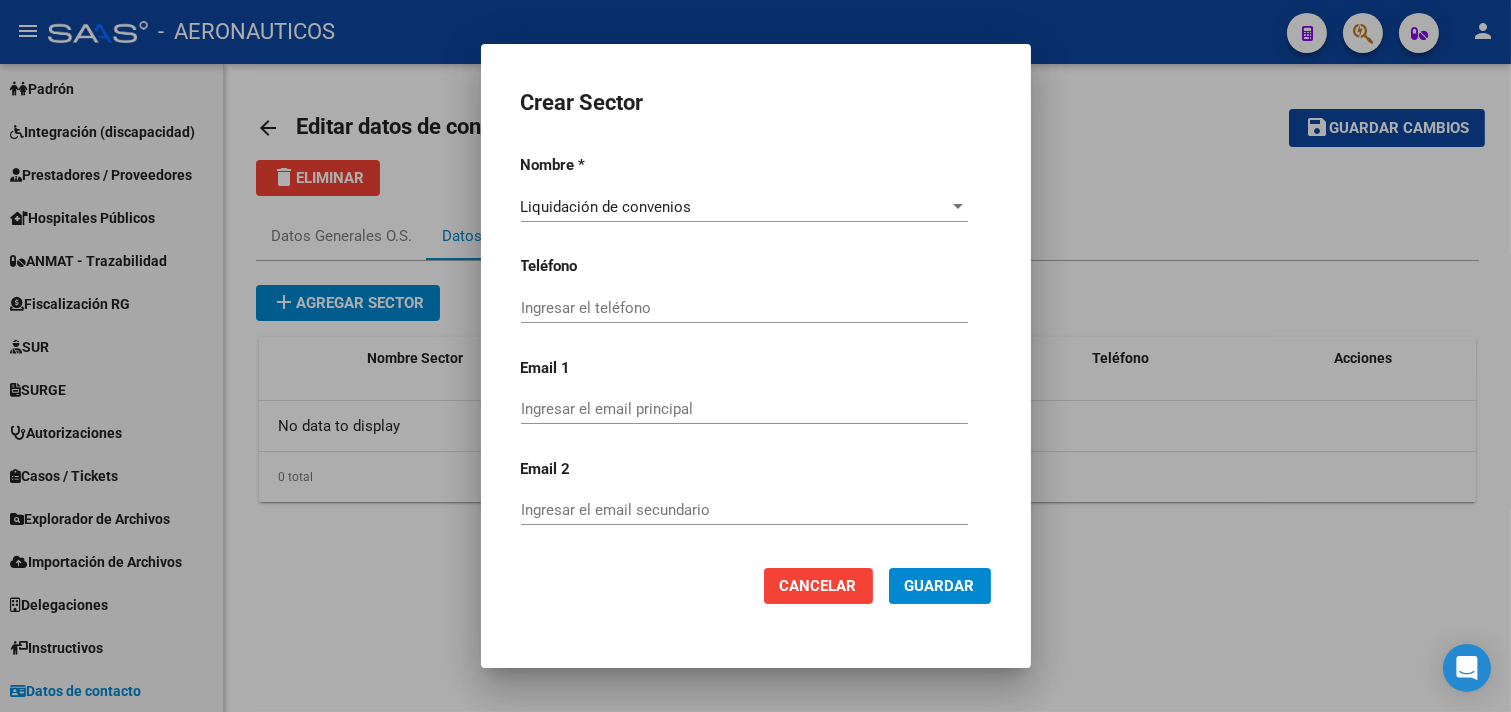 click at bounding box center [755, 356] 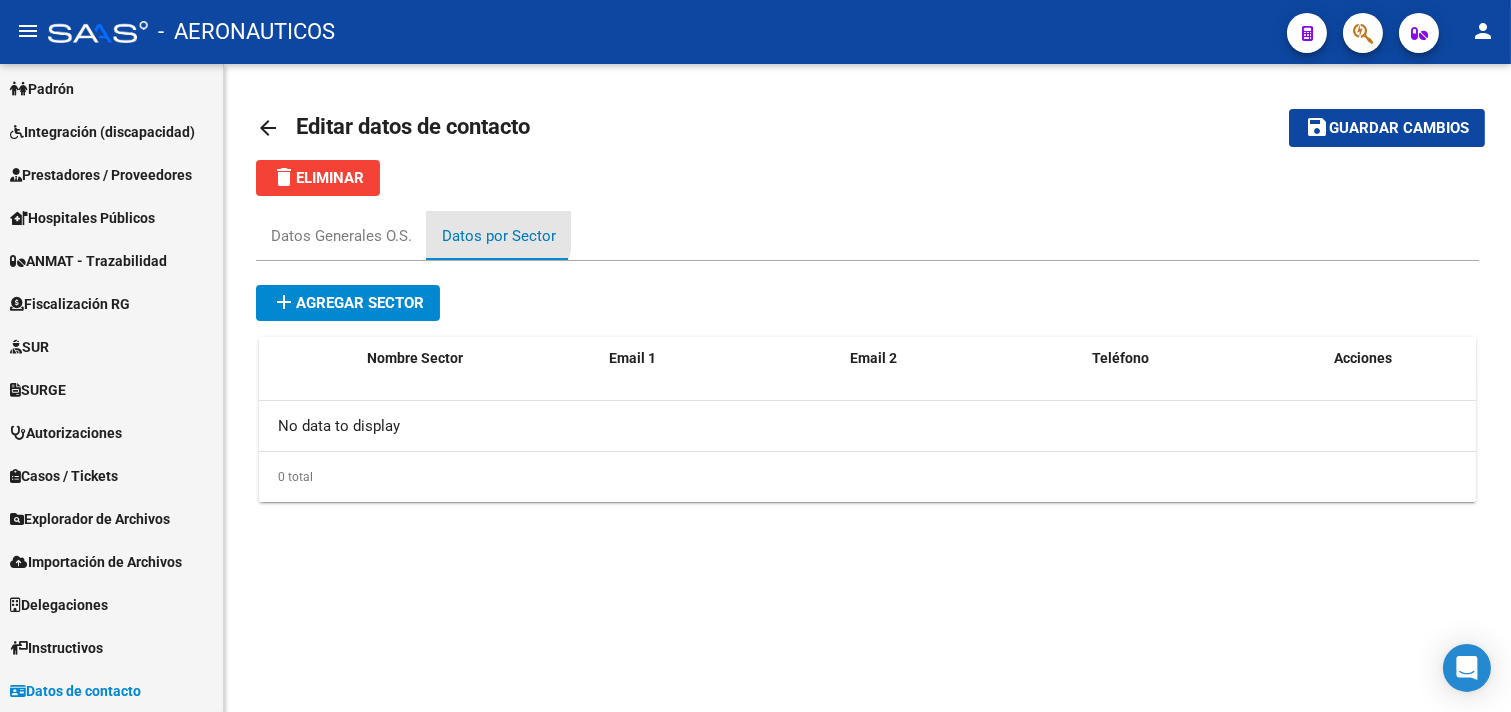 click on "Datos por Sector" at bounding box center (499, 236) 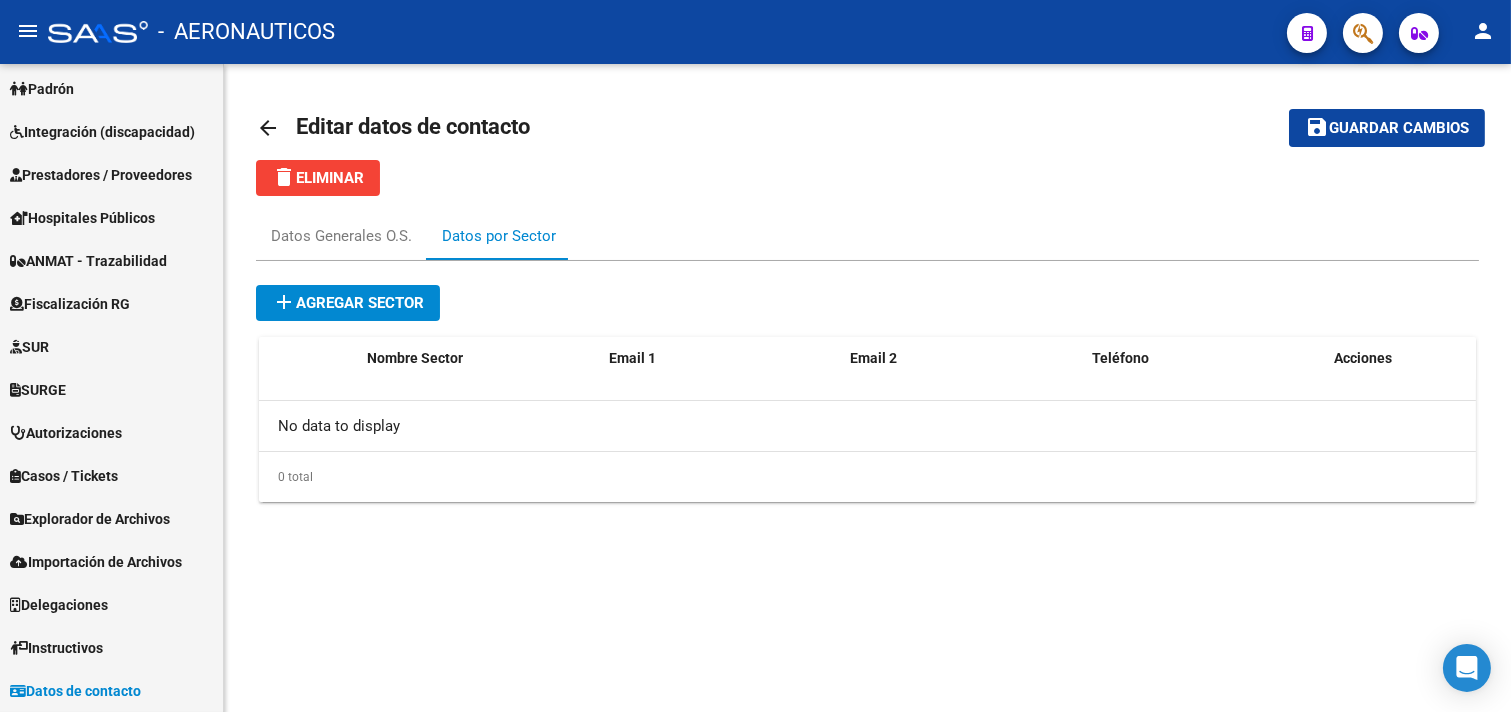 click on "add  Agregar sector" at bounding box center (348, 303) 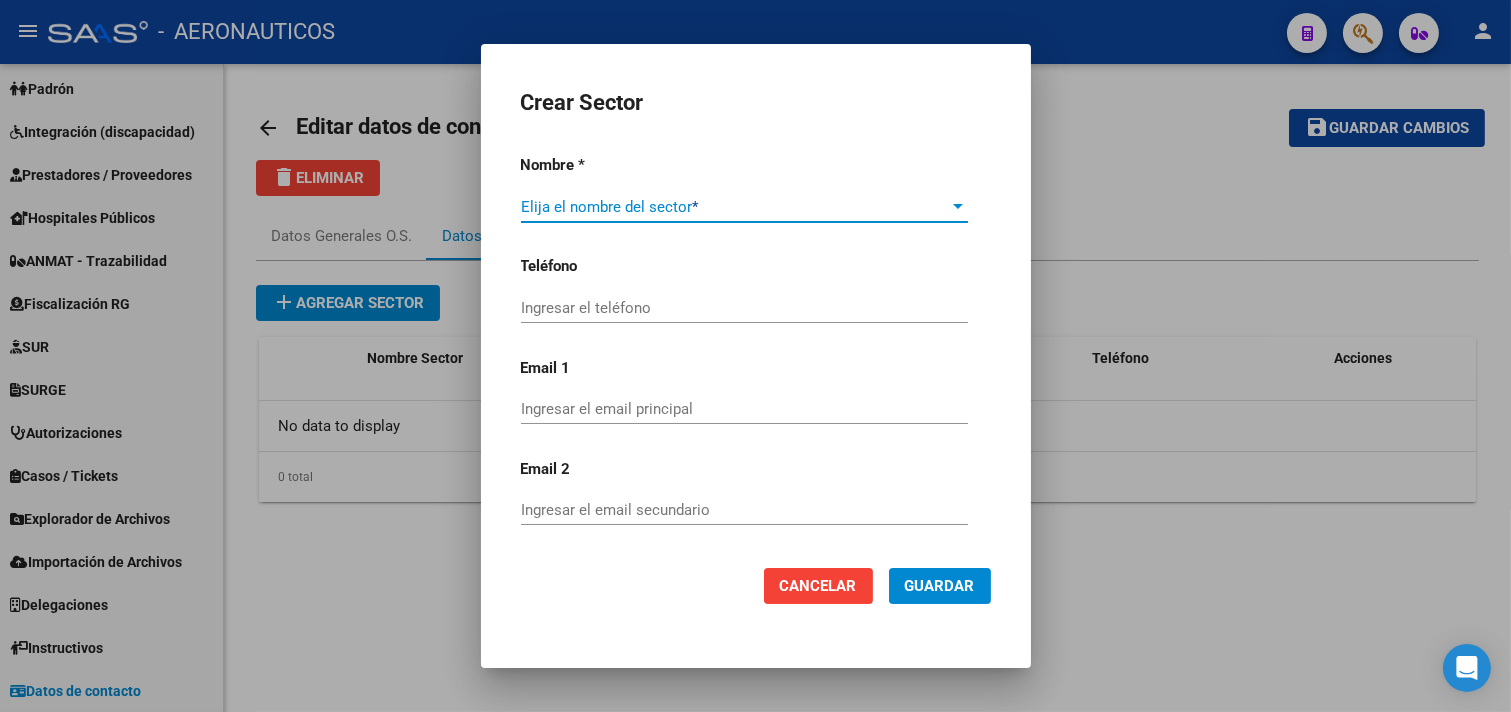 click at bounding box center (958, 206) 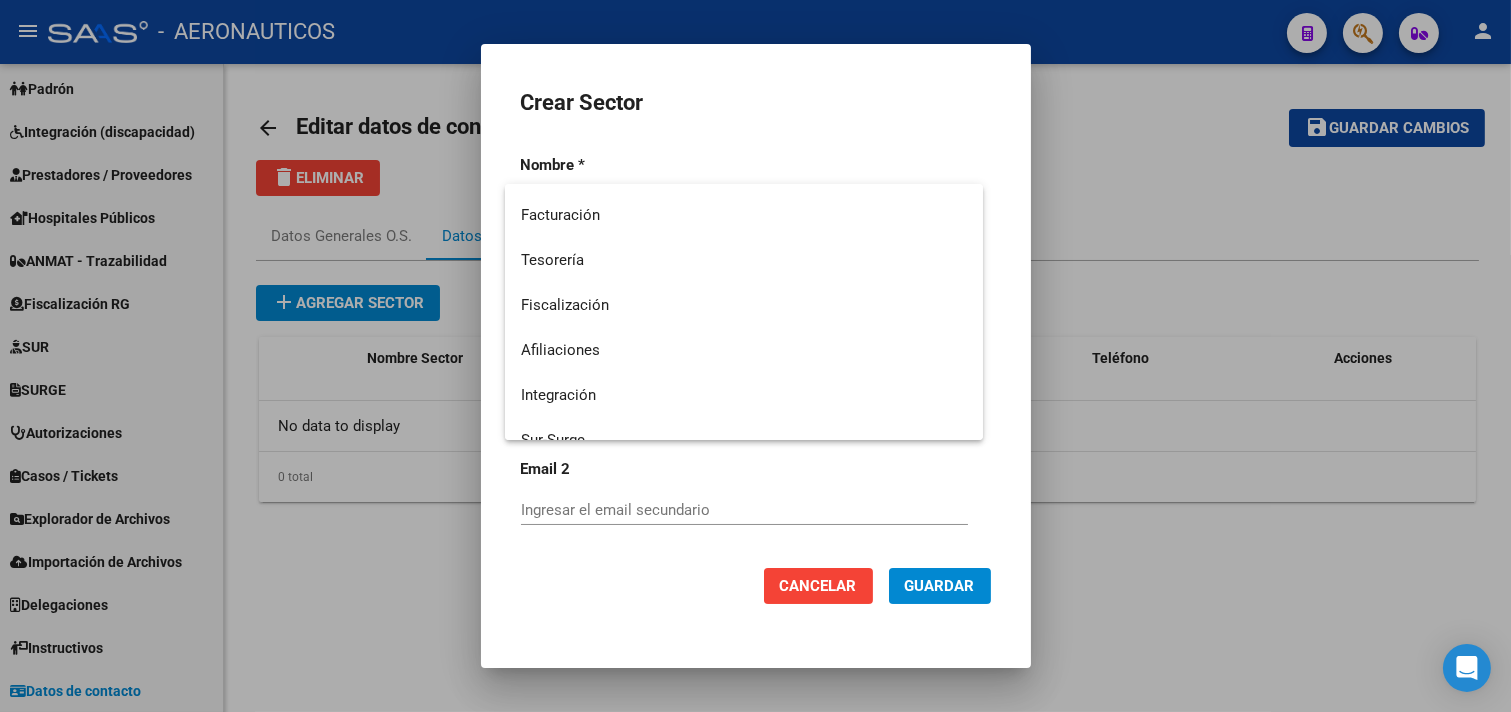 scroll, scrollTop: 222, scrollLeft: 0, axis: vertical 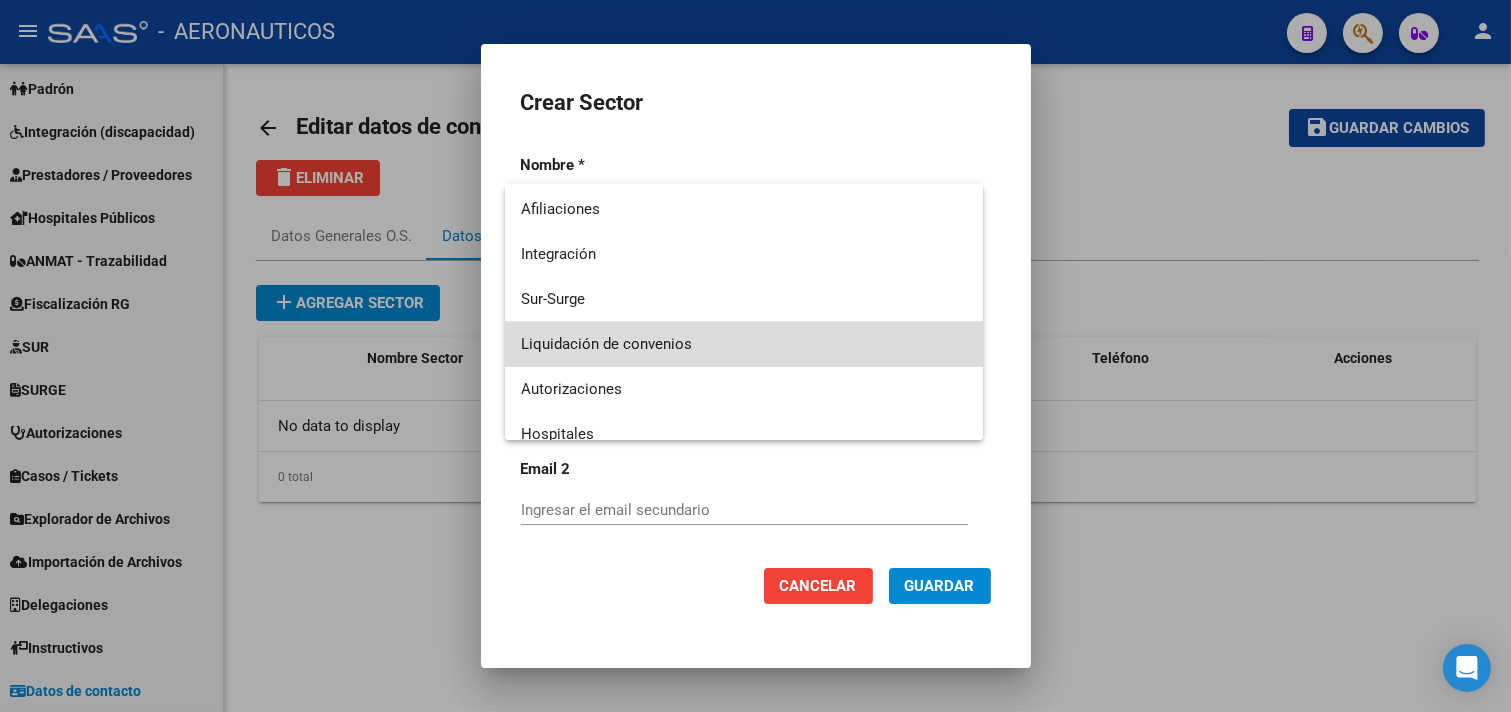 click on "Liquidación de convenios" at bounding box center (744, 344) 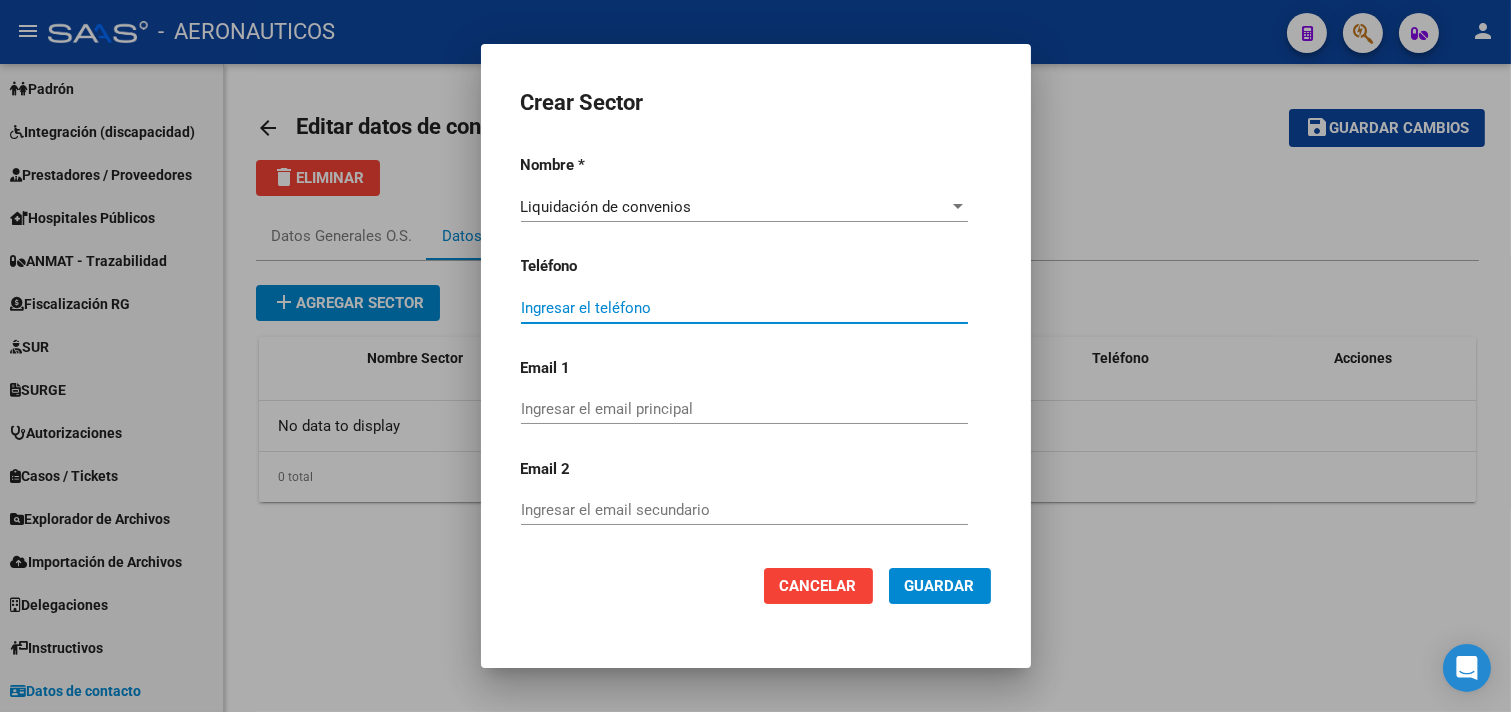 click on "Ingresar el teléfono" at bounding box center [744, 308] 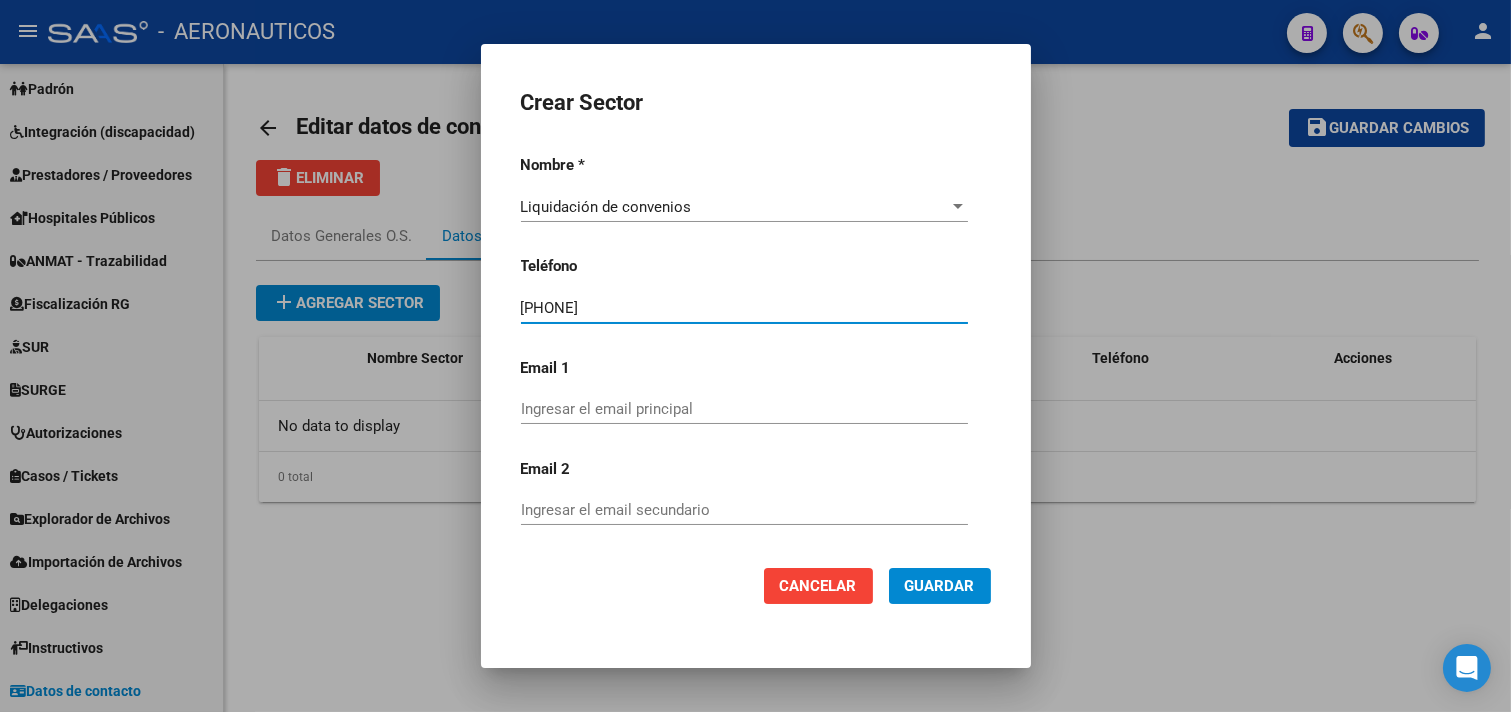 click on "Ingresar el email principal" at bounding box center [744, 409] 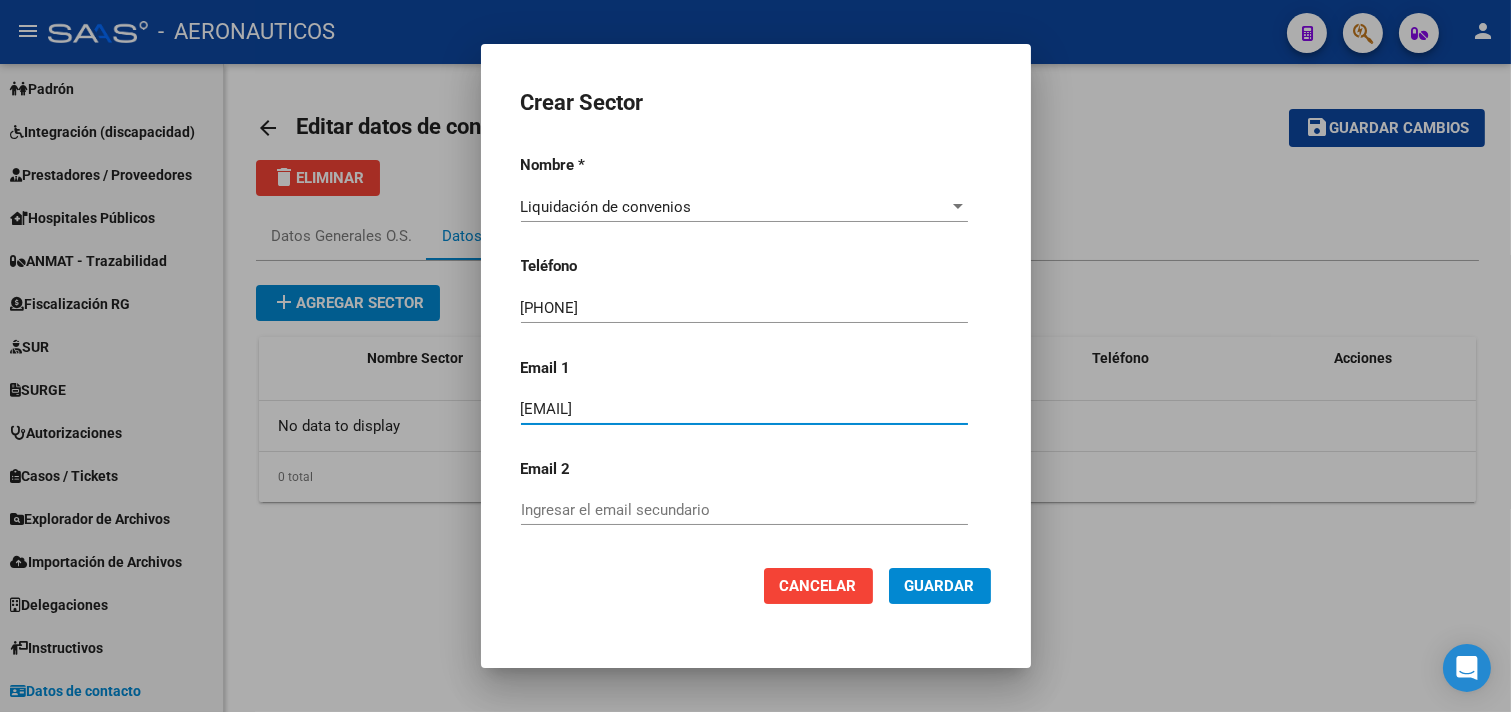 type on "[EMAIL]" 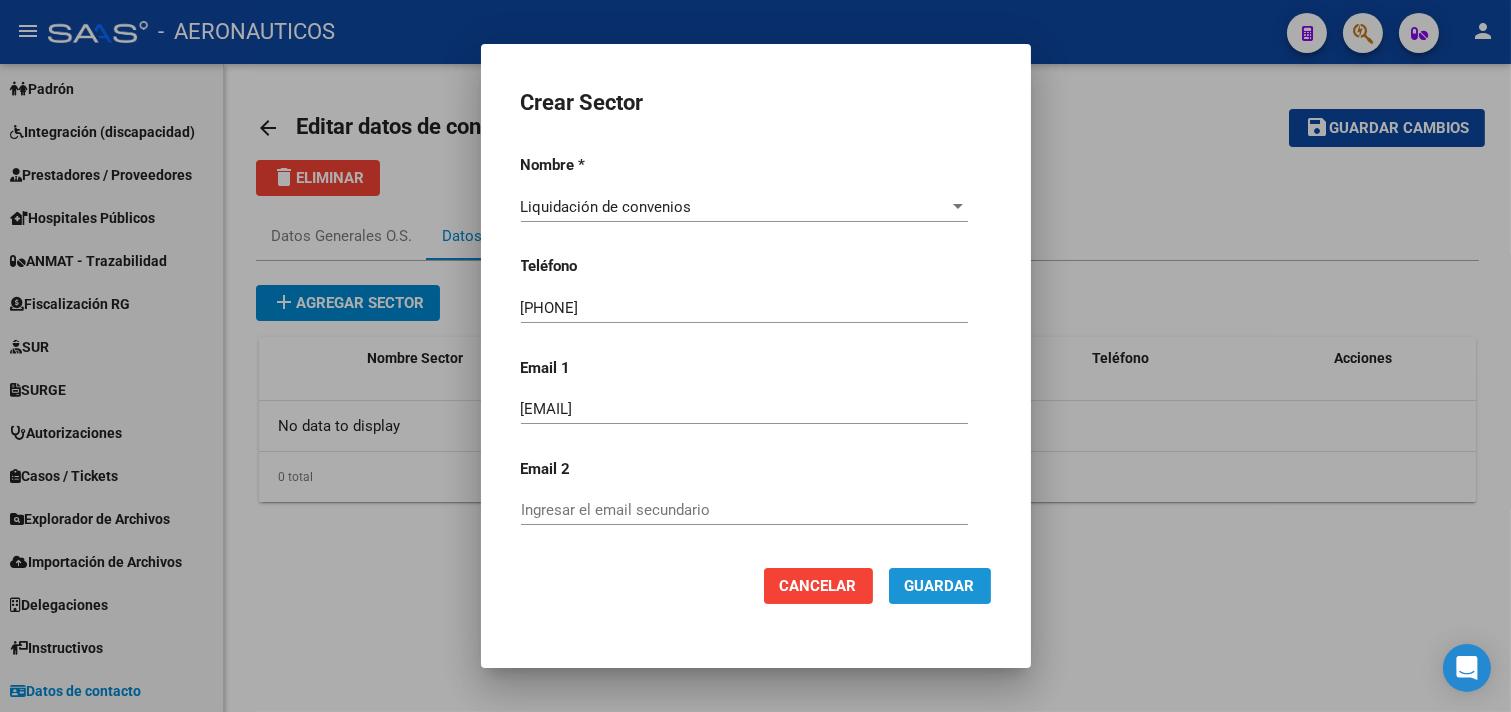 click on "Guardar" 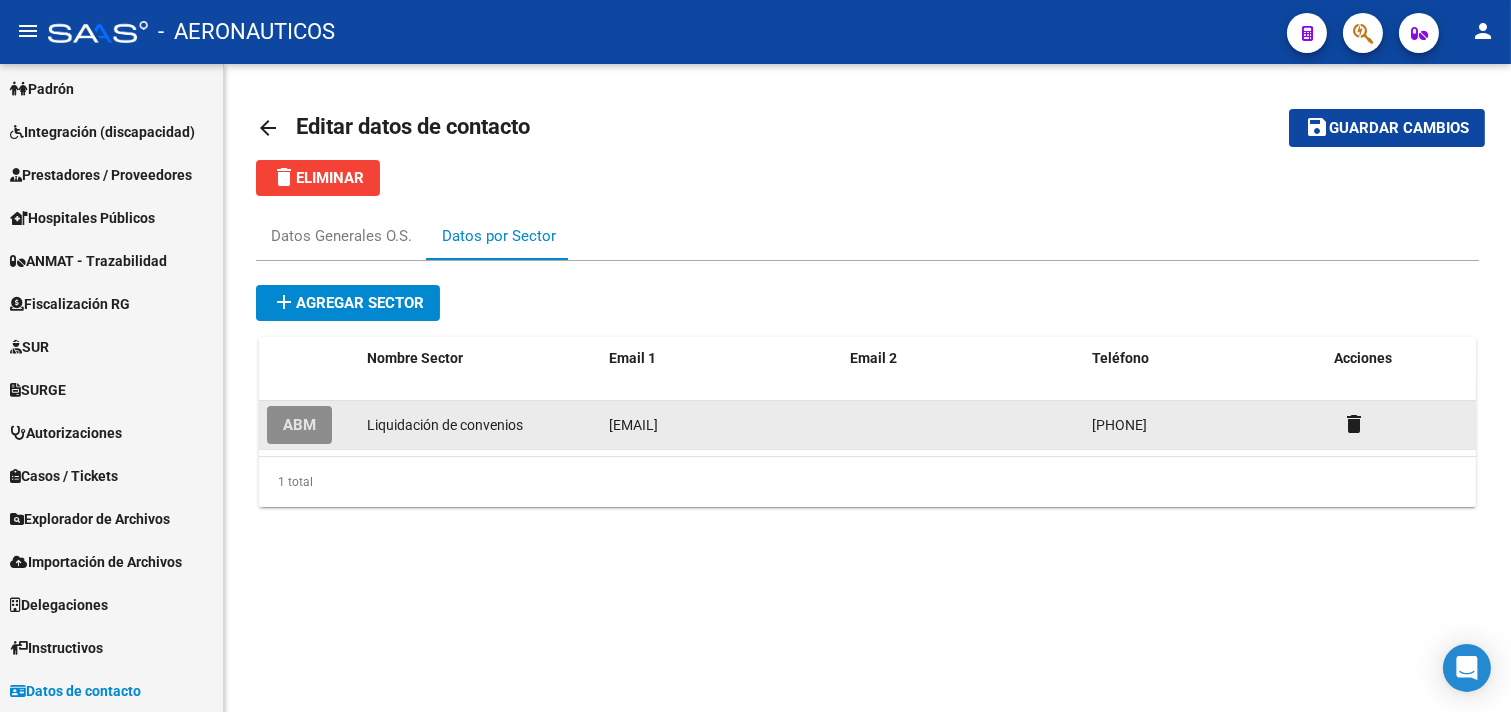 click on "ABM" 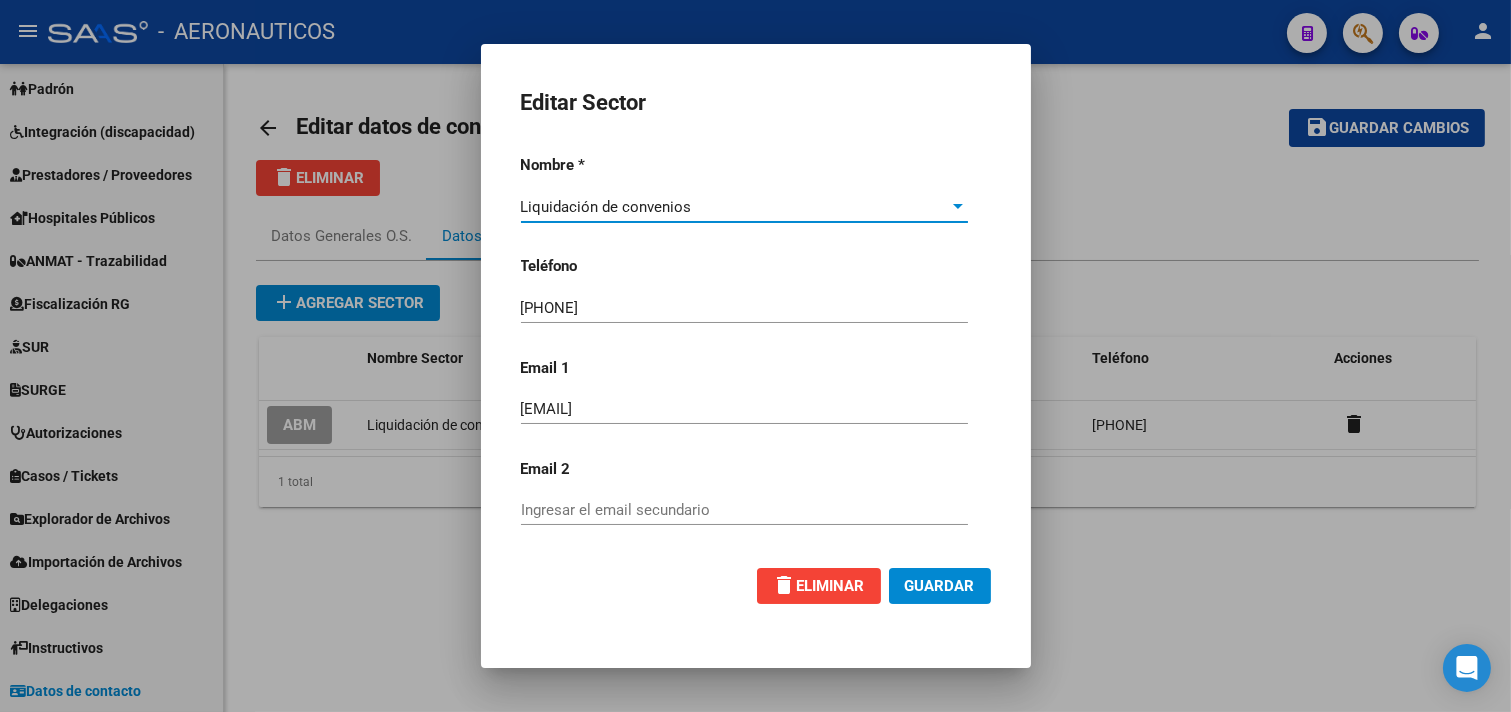 click on "[PHONE]" at bounding box center [744, 308] 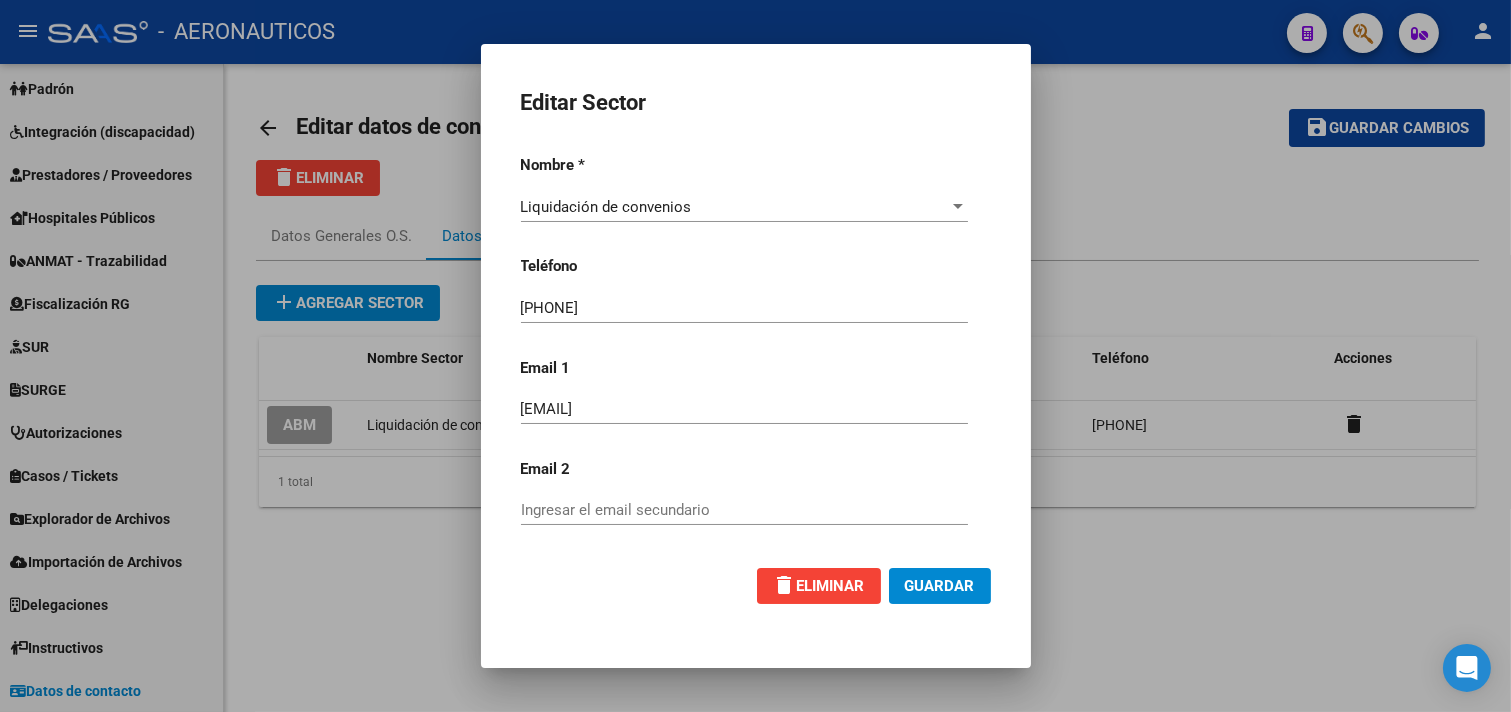 click at bounding box center [755, 356] 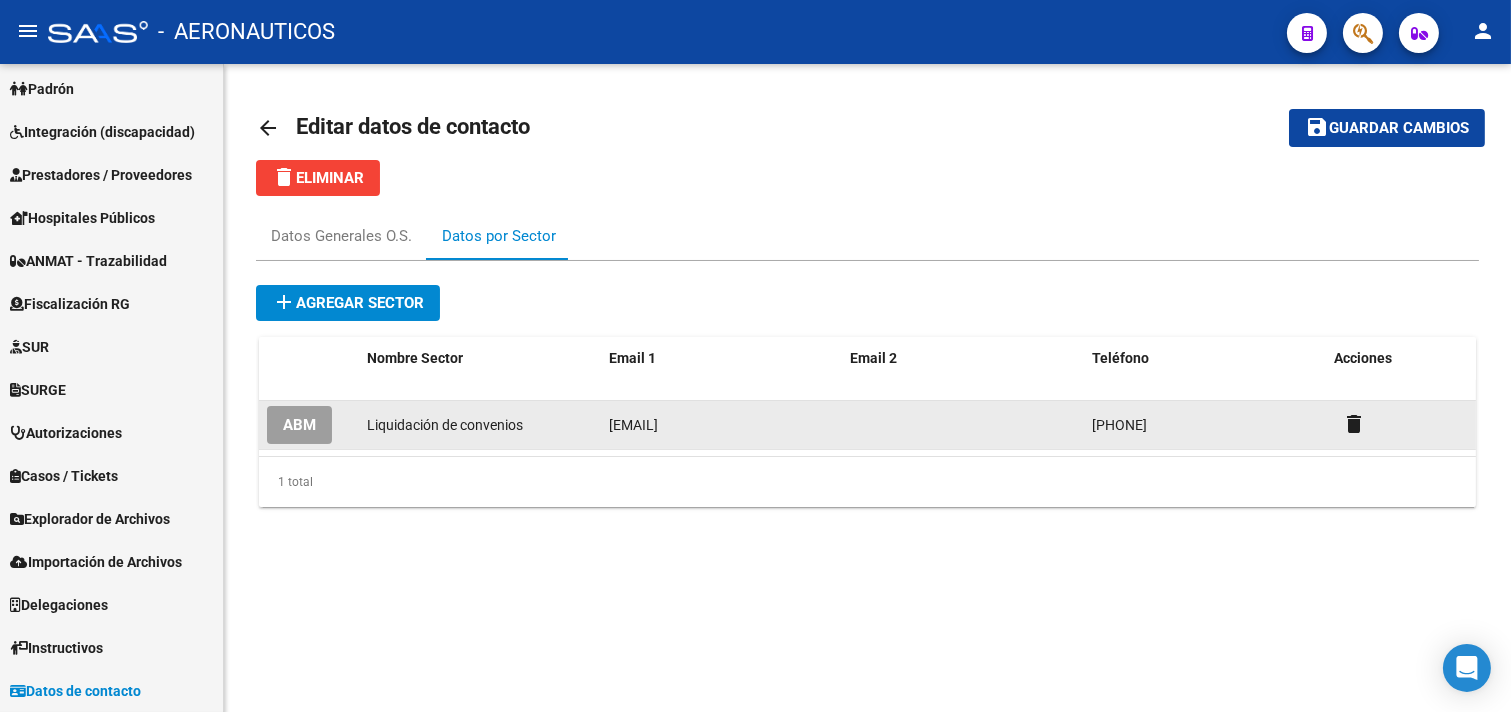 click on "[PHONE]" 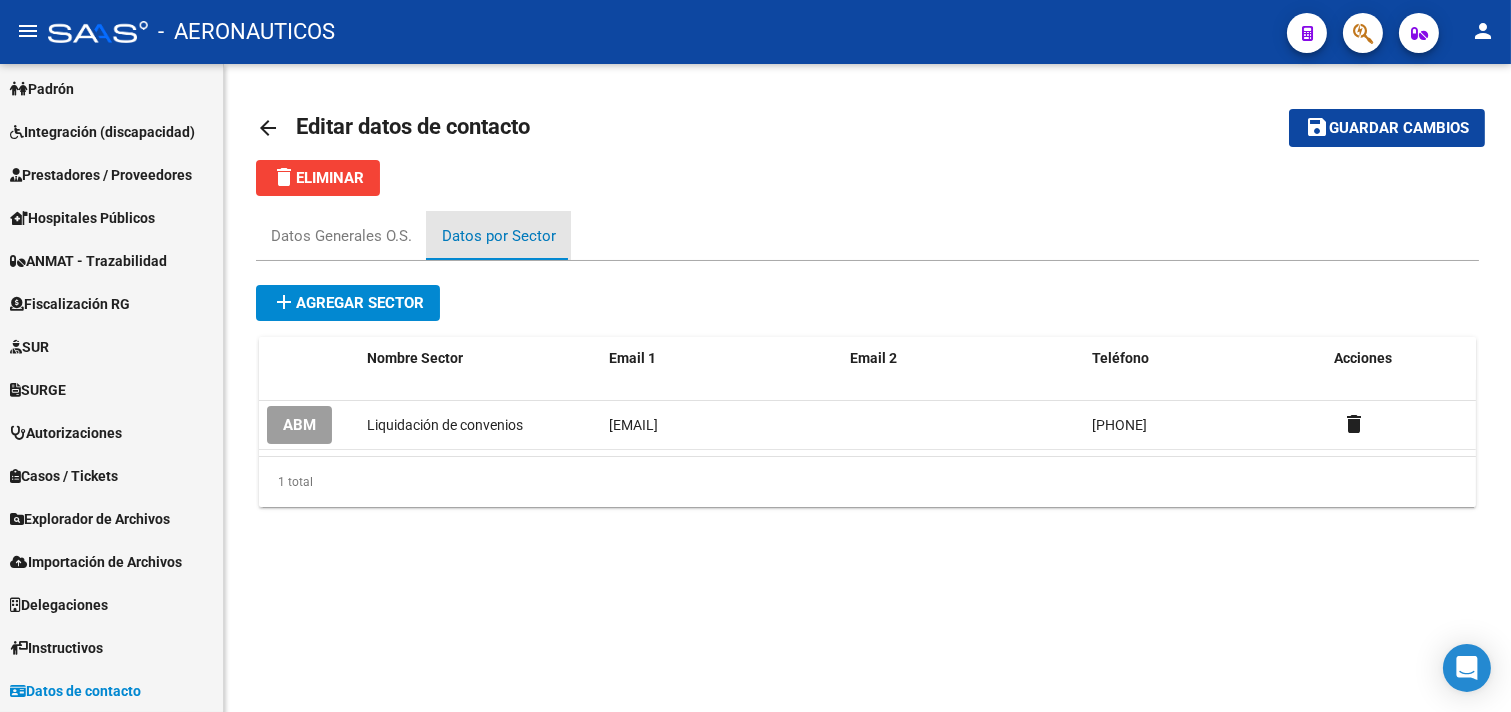 click on "Datos por Sector" at bounding box center [499, 236] 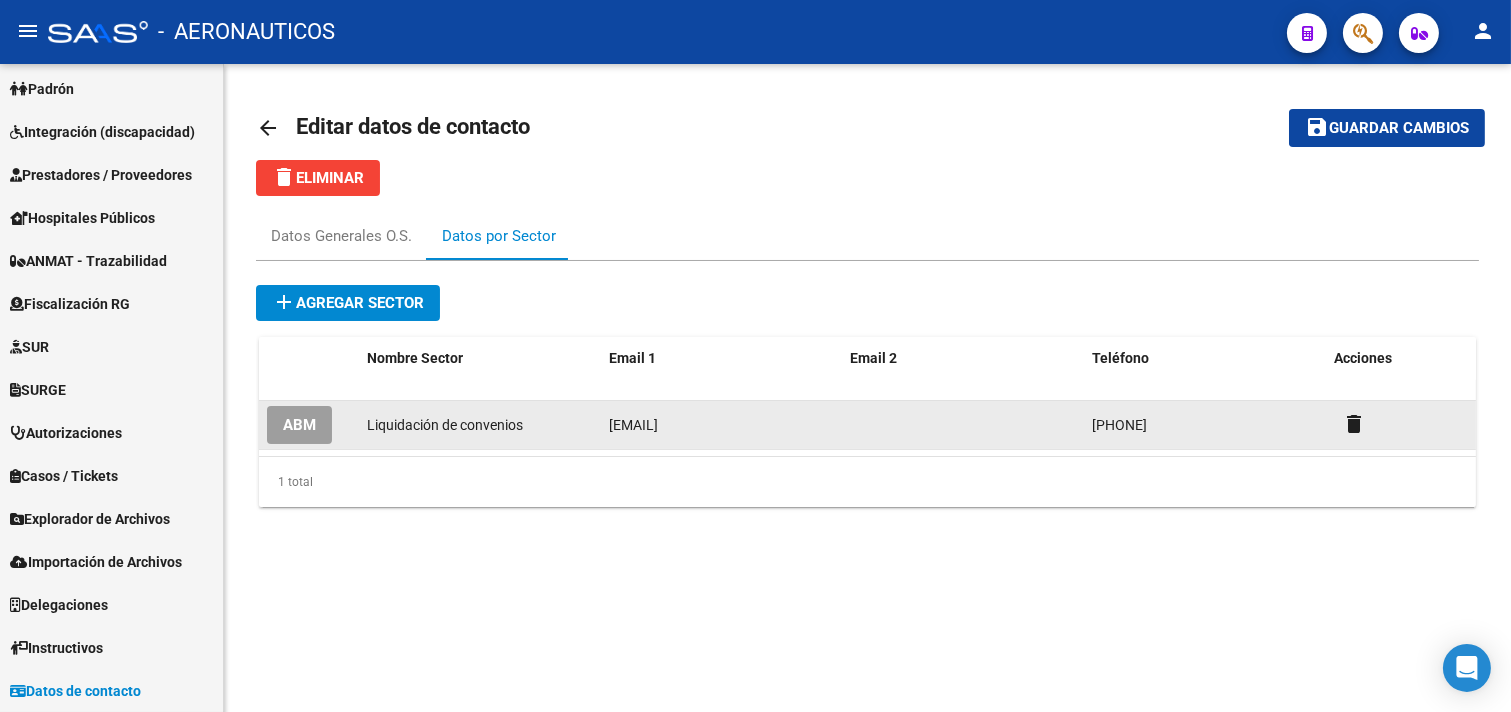 click on "[PHONE]" 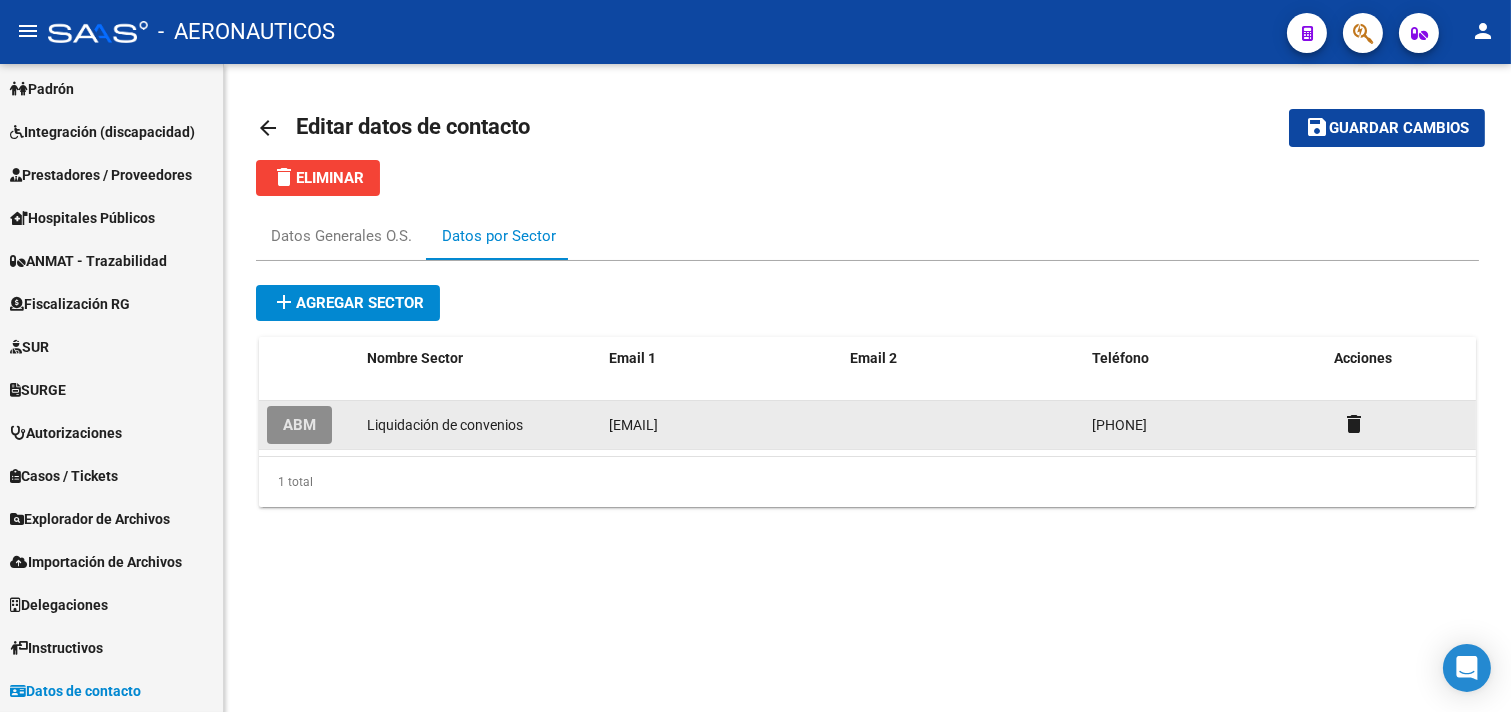 click on "ABM" 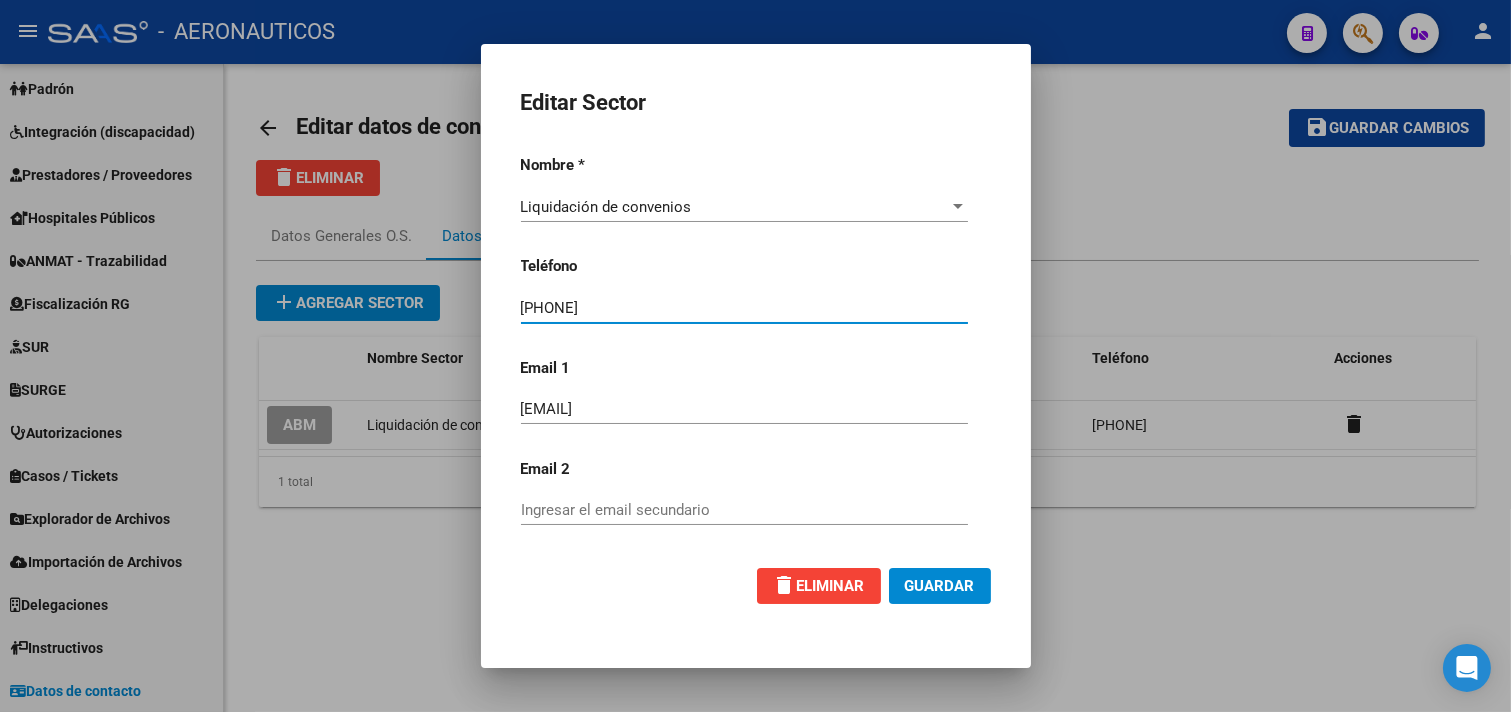 click on "[PHONE]" at bounding box center [744, 308] 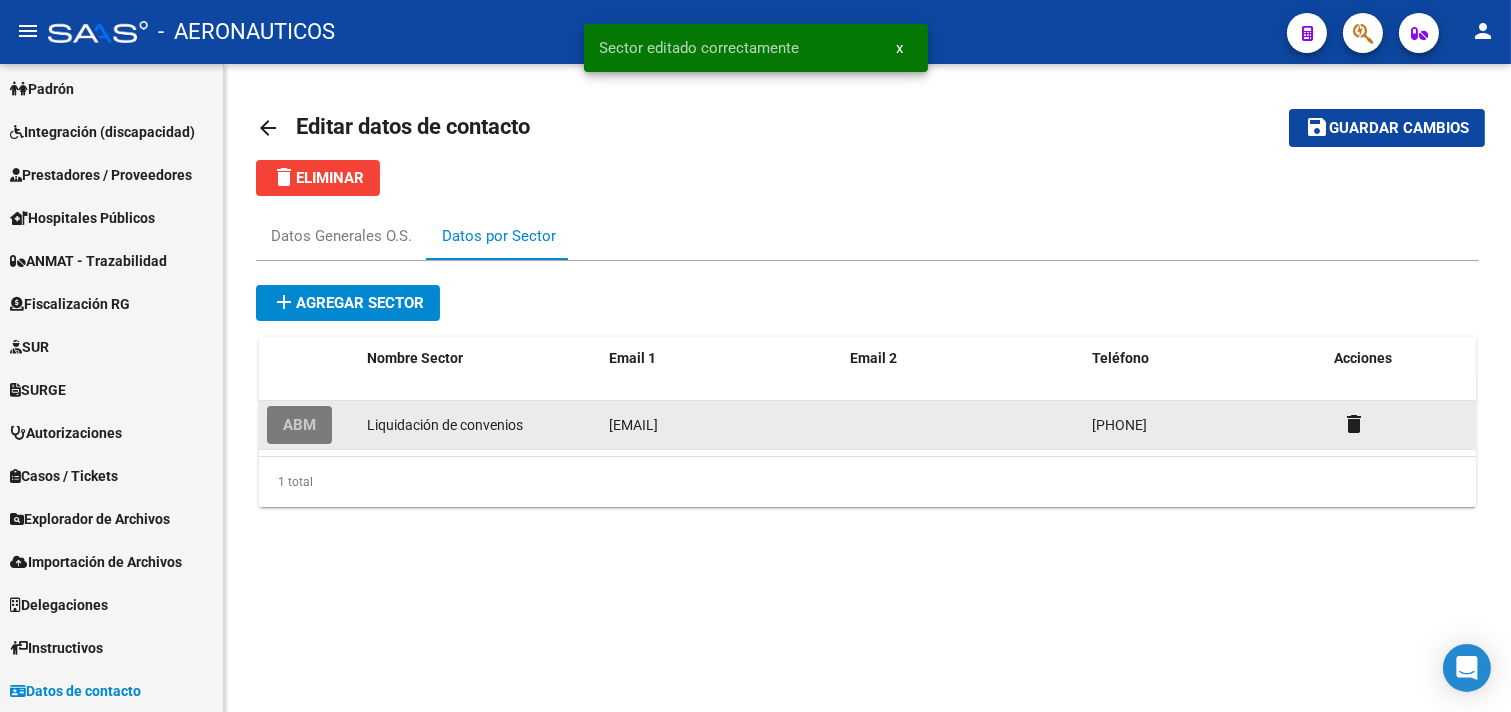 click on "ABM" 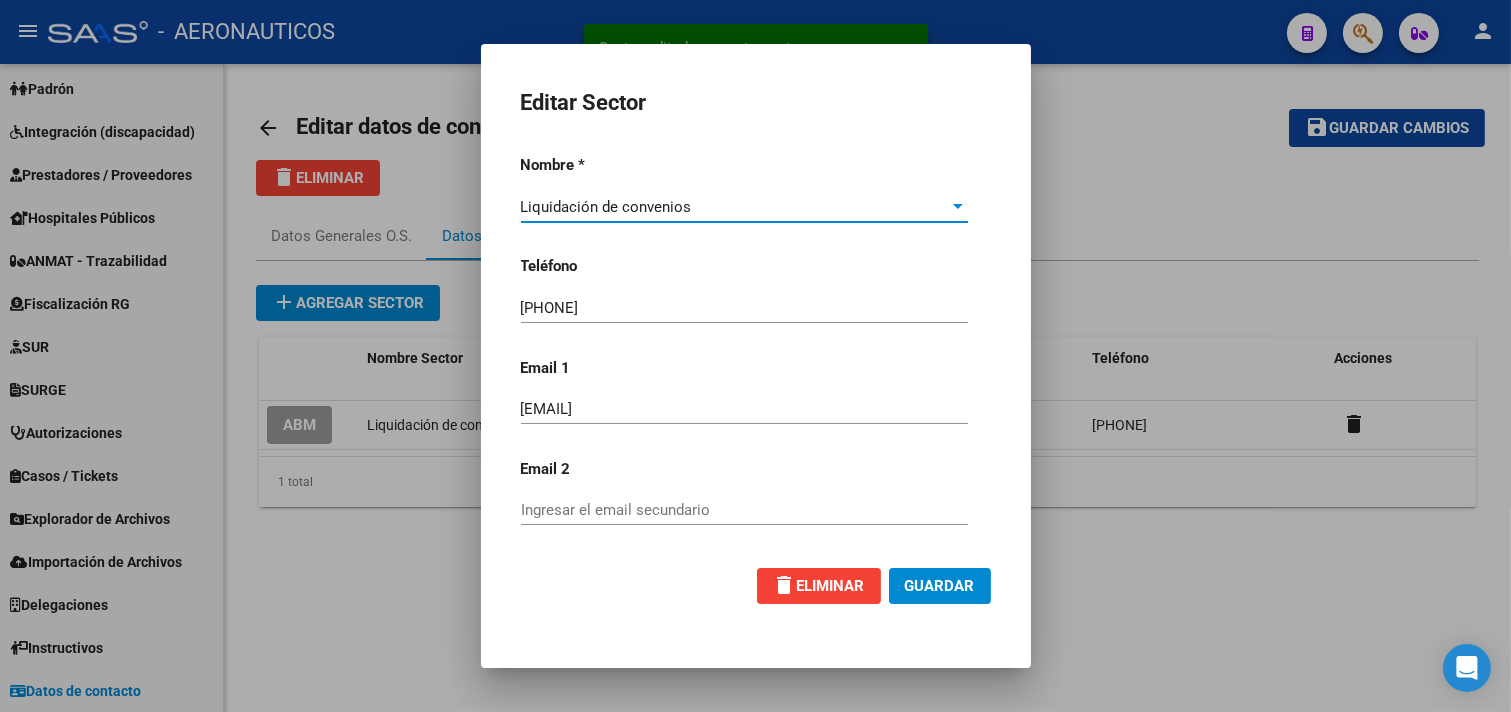 click on "[PHONE]" at bounding box center [744, 308] 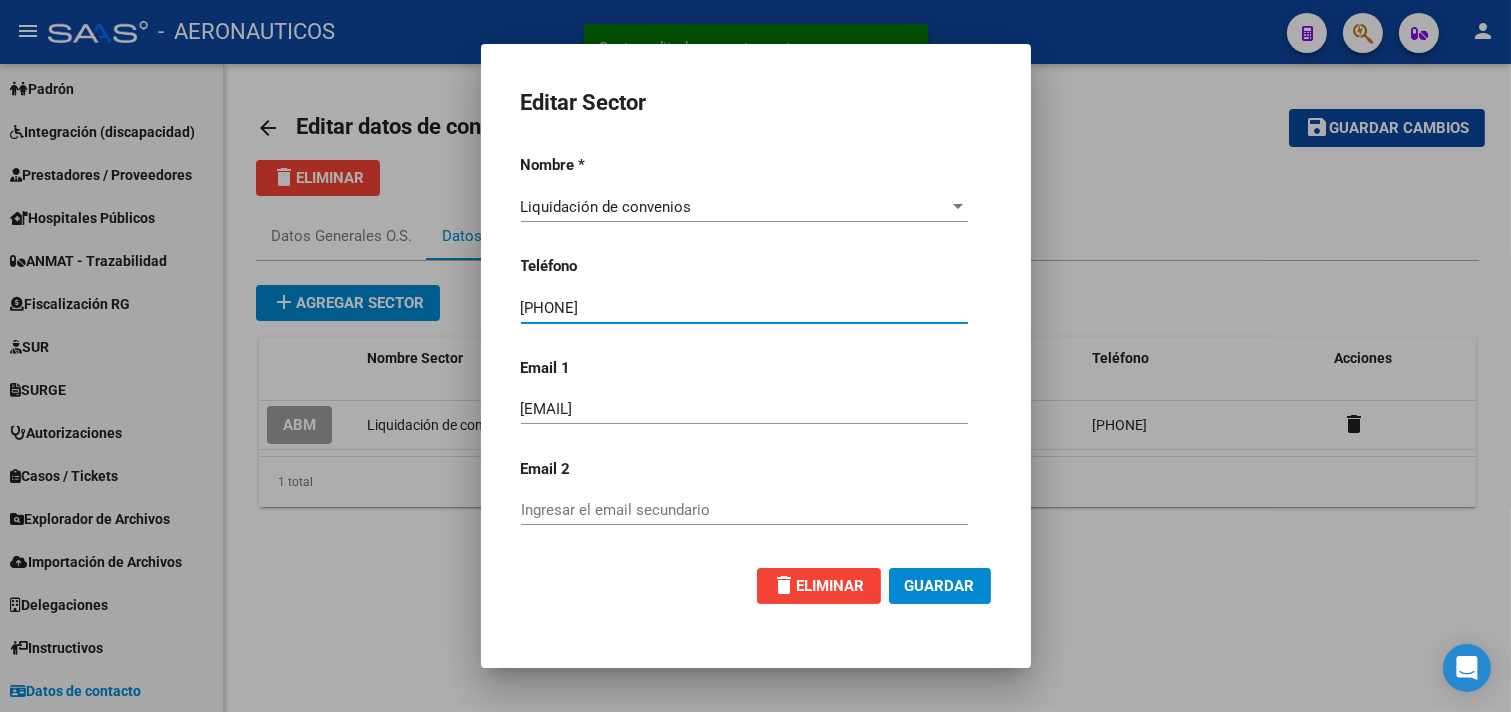 click on "[PHONE]" at bounding box center [744, 308] 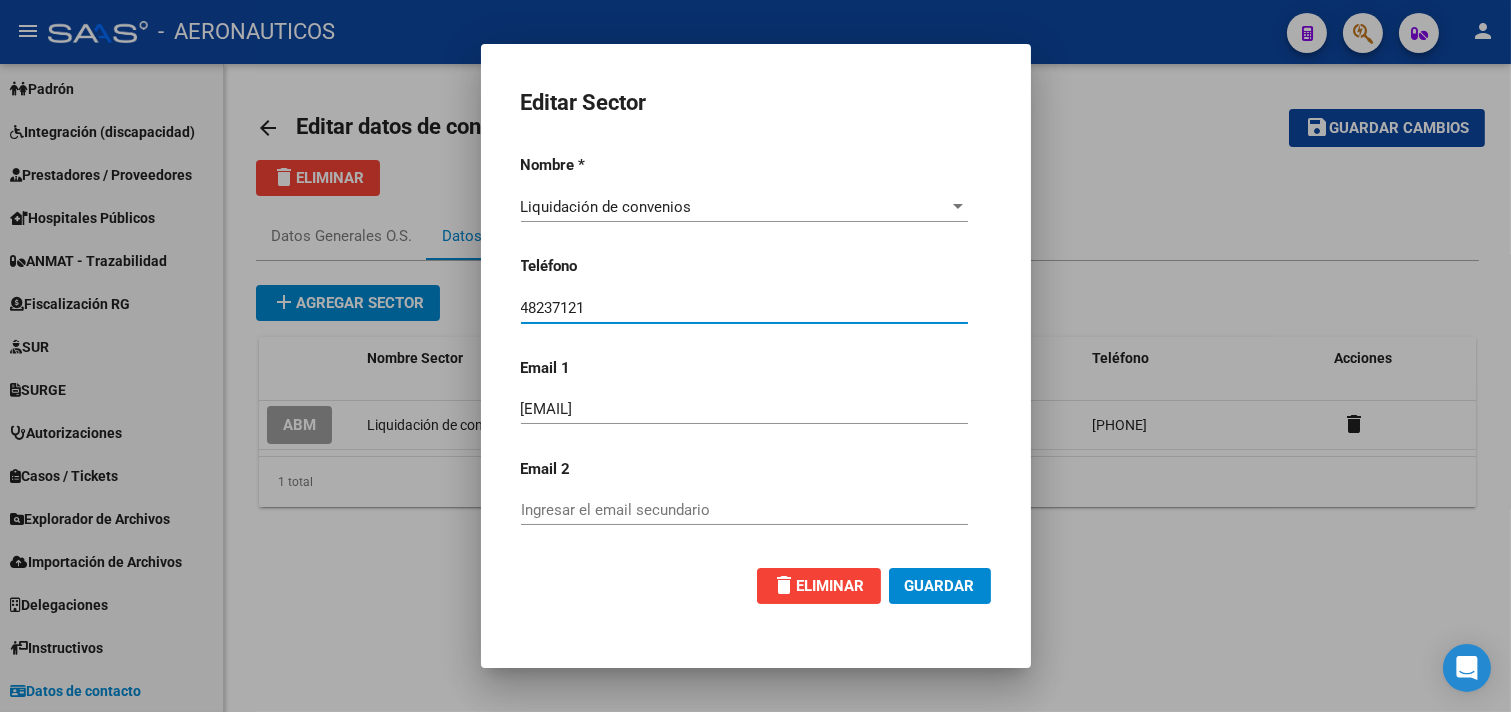 type on "48237121" 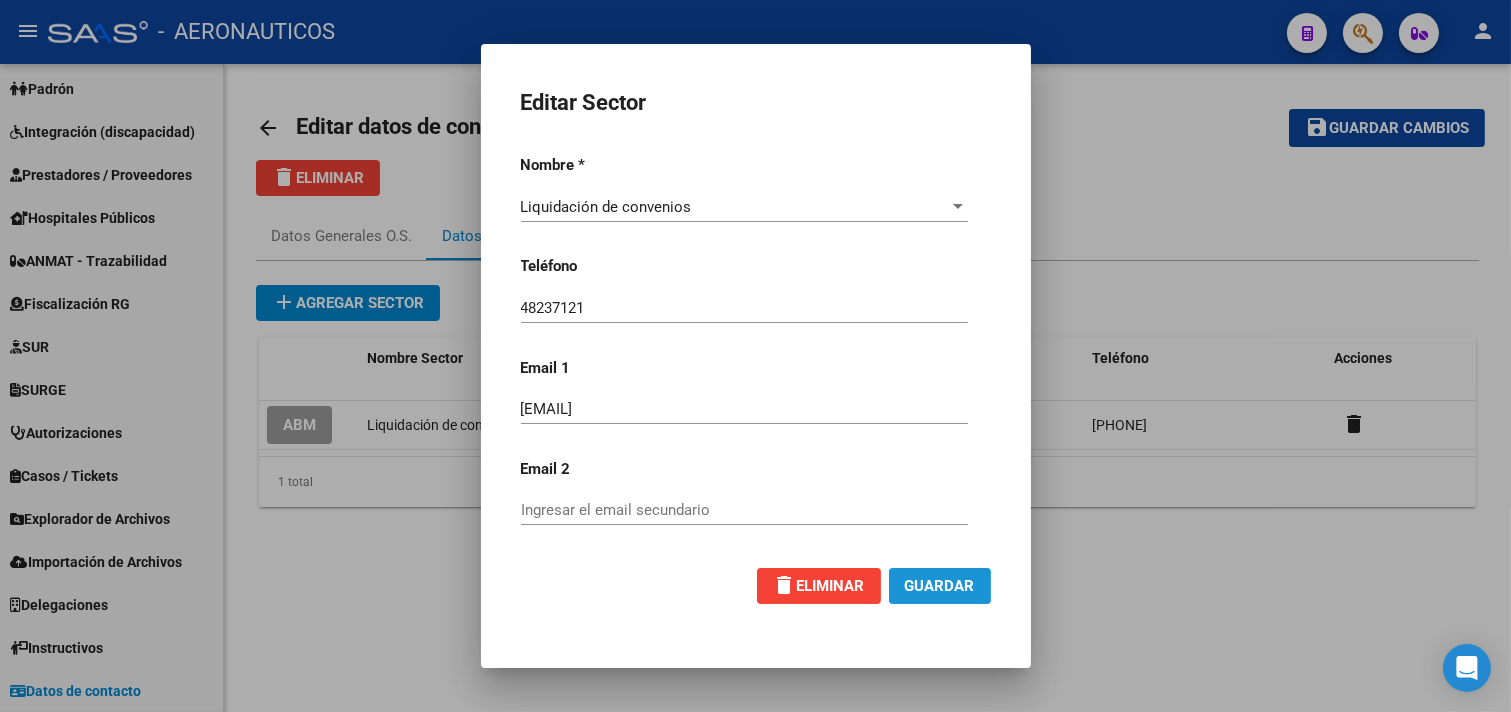 click on "Guardar" 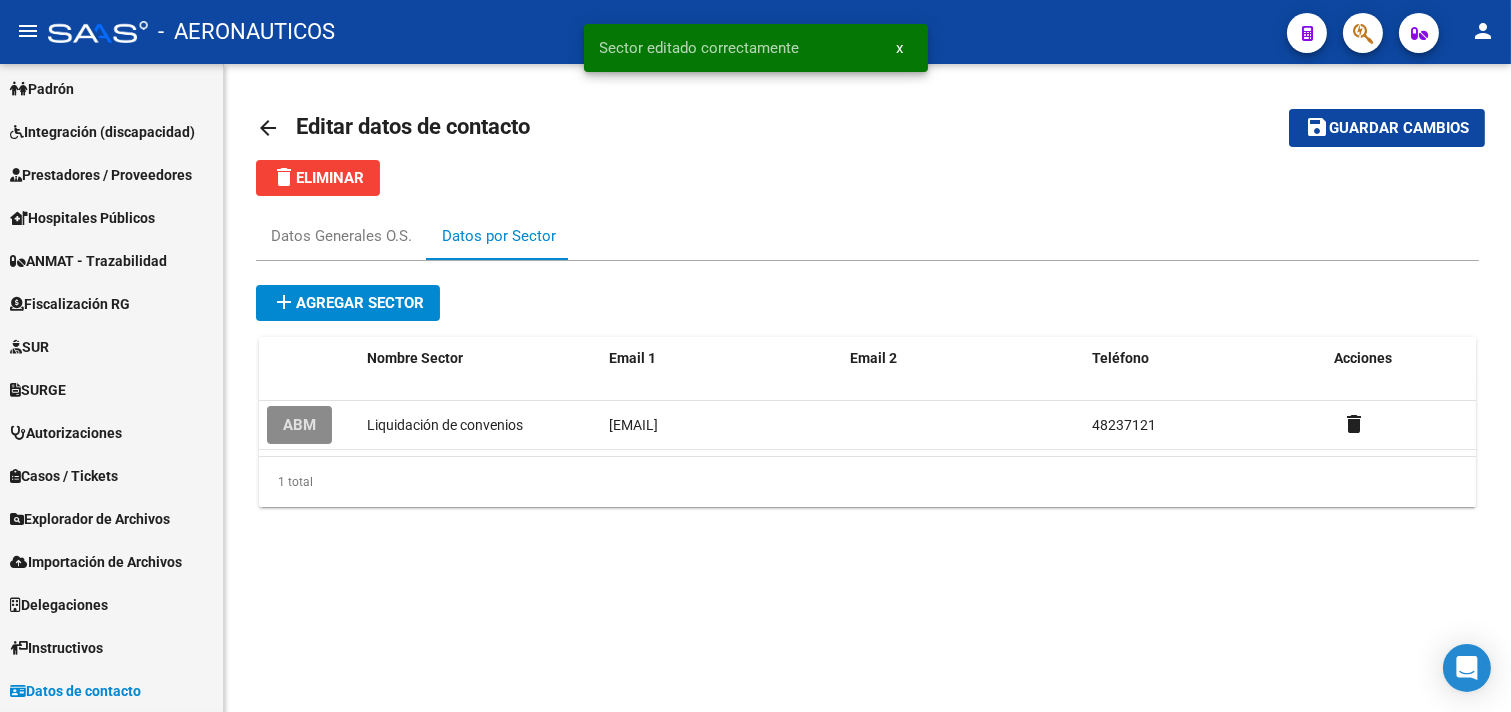 click on "add  Agregar sector" at bounding box center [348, 303] 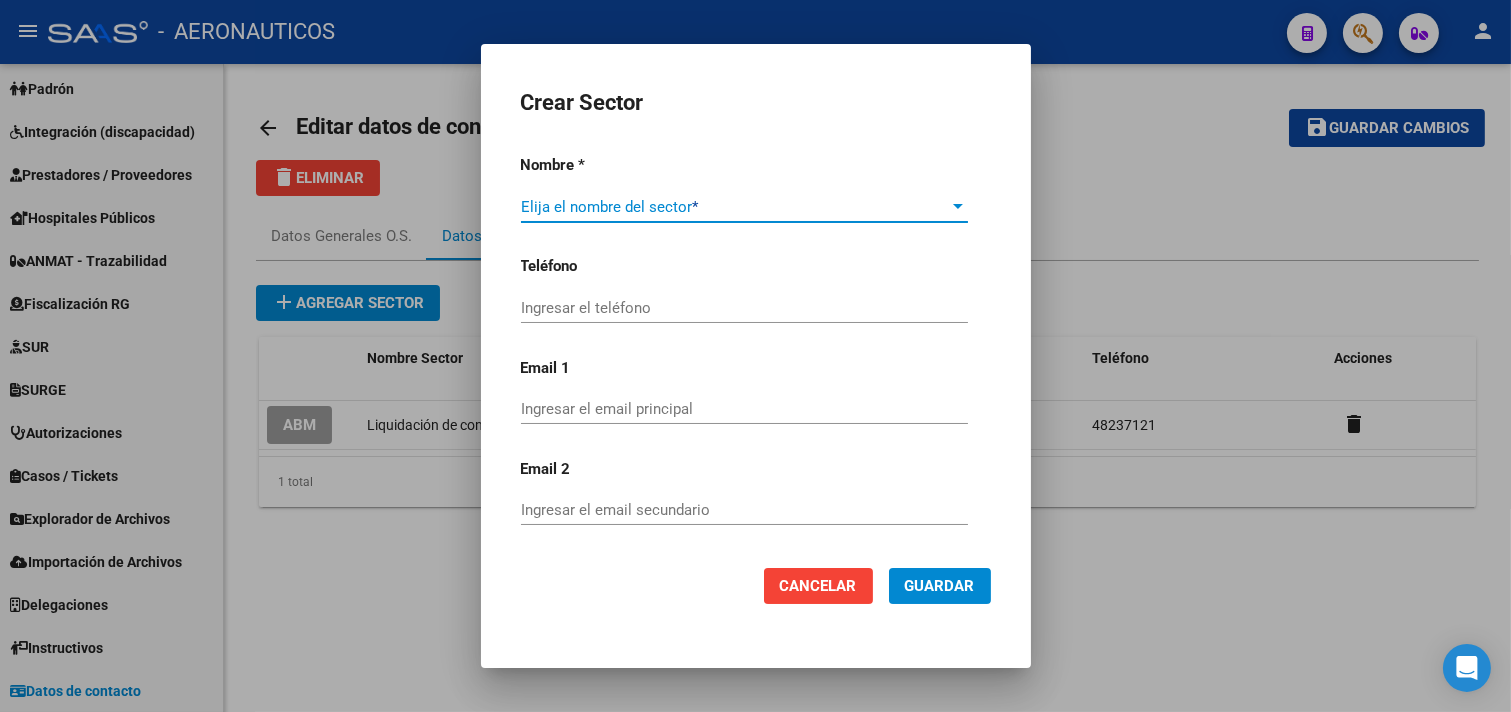 click at bounding box center (958, 206) 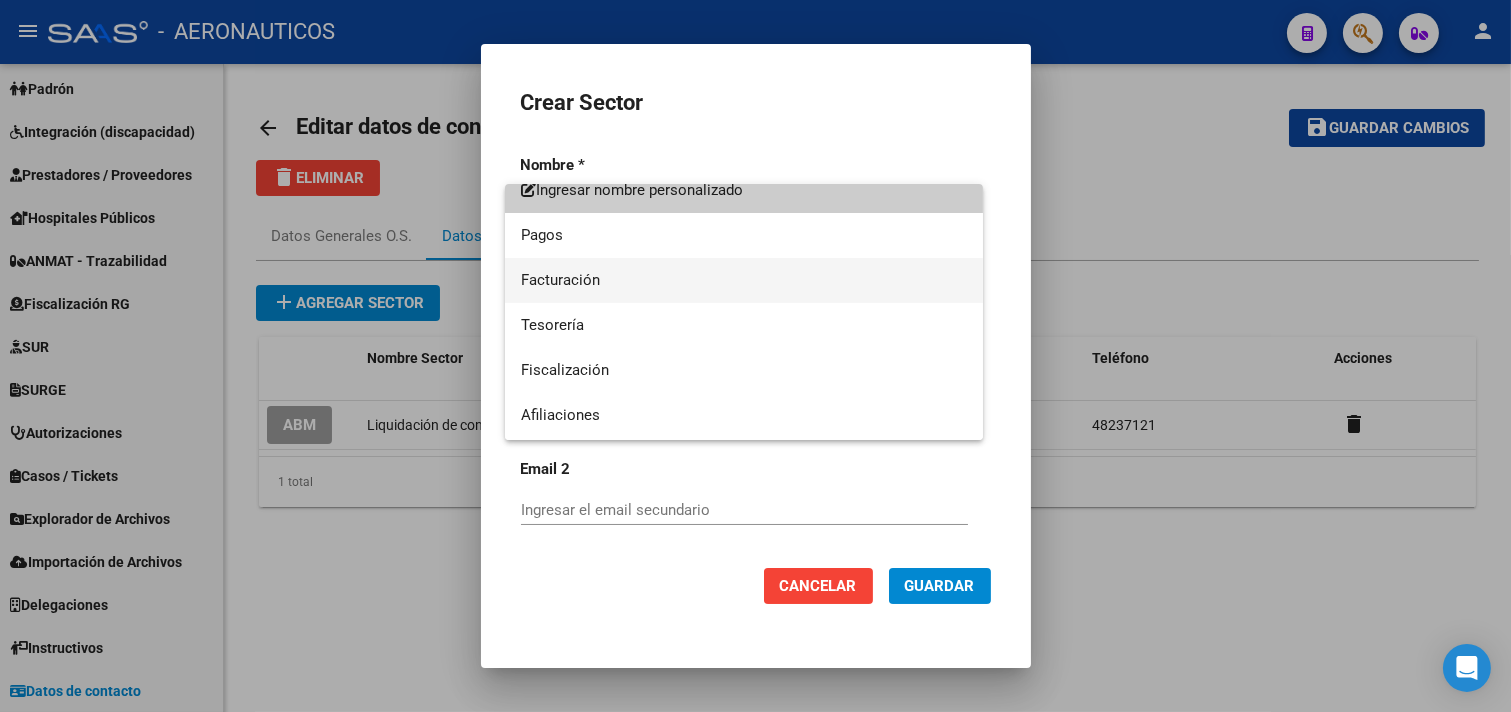 scroll, scrollTop: 0, scrollLeft: 0, axis: both 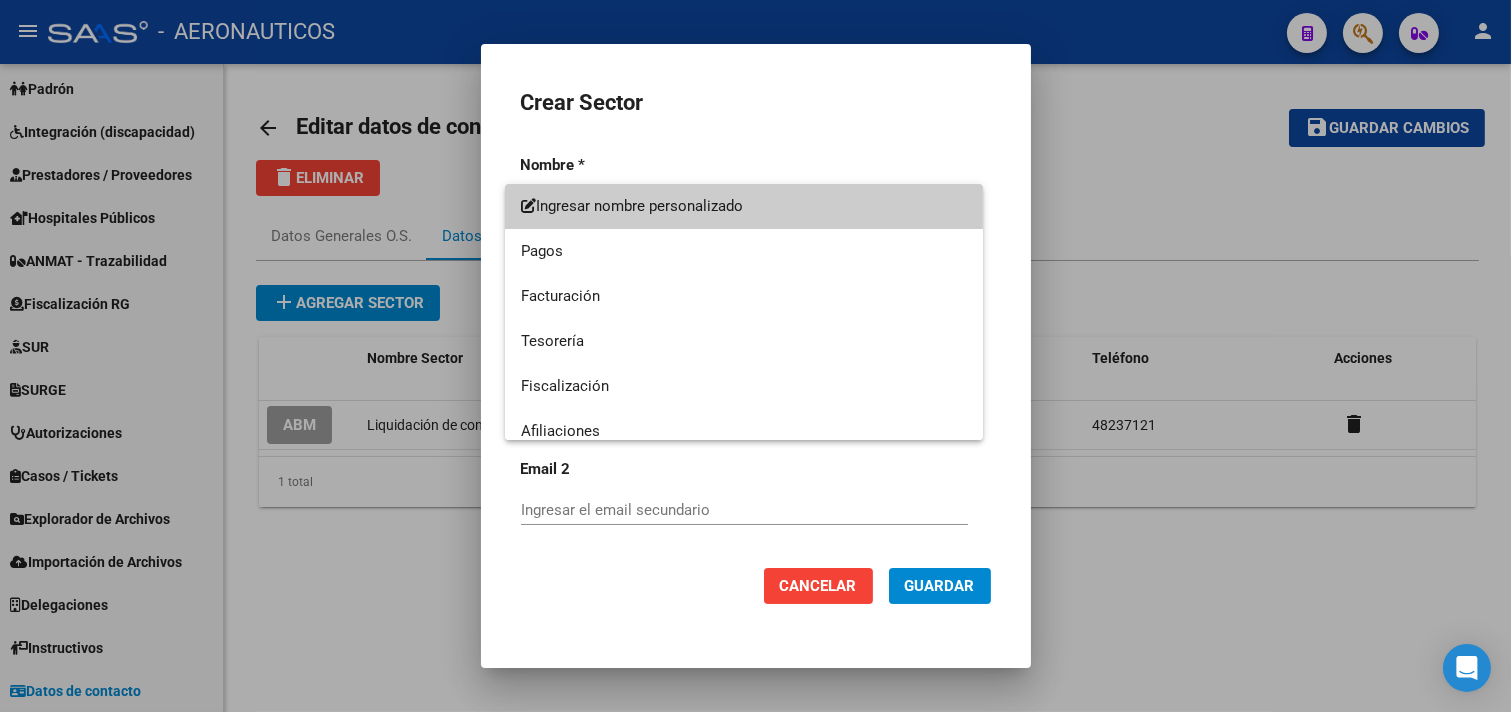 click at bounding box center [755, 356] 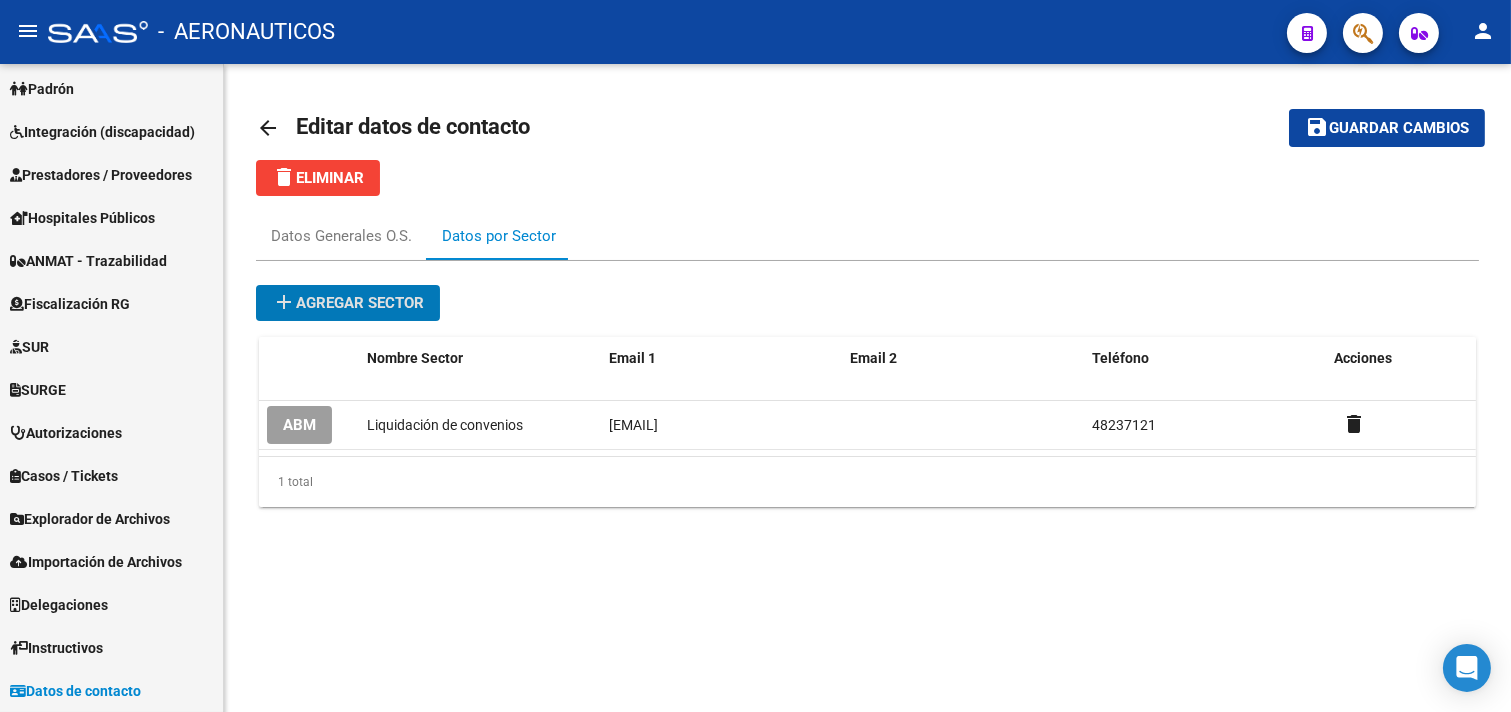 type 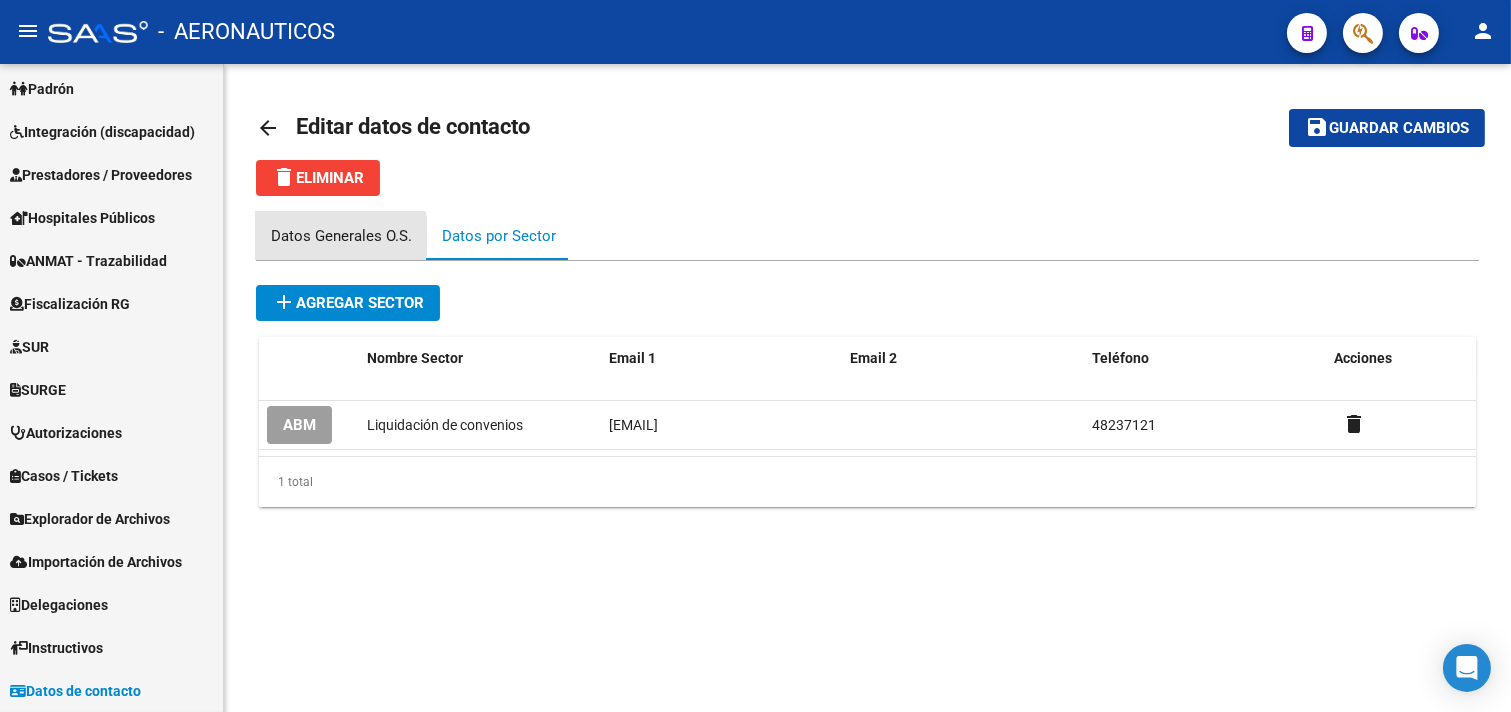 click on "Datos Generales O.S." at bounding box center [341, 236] 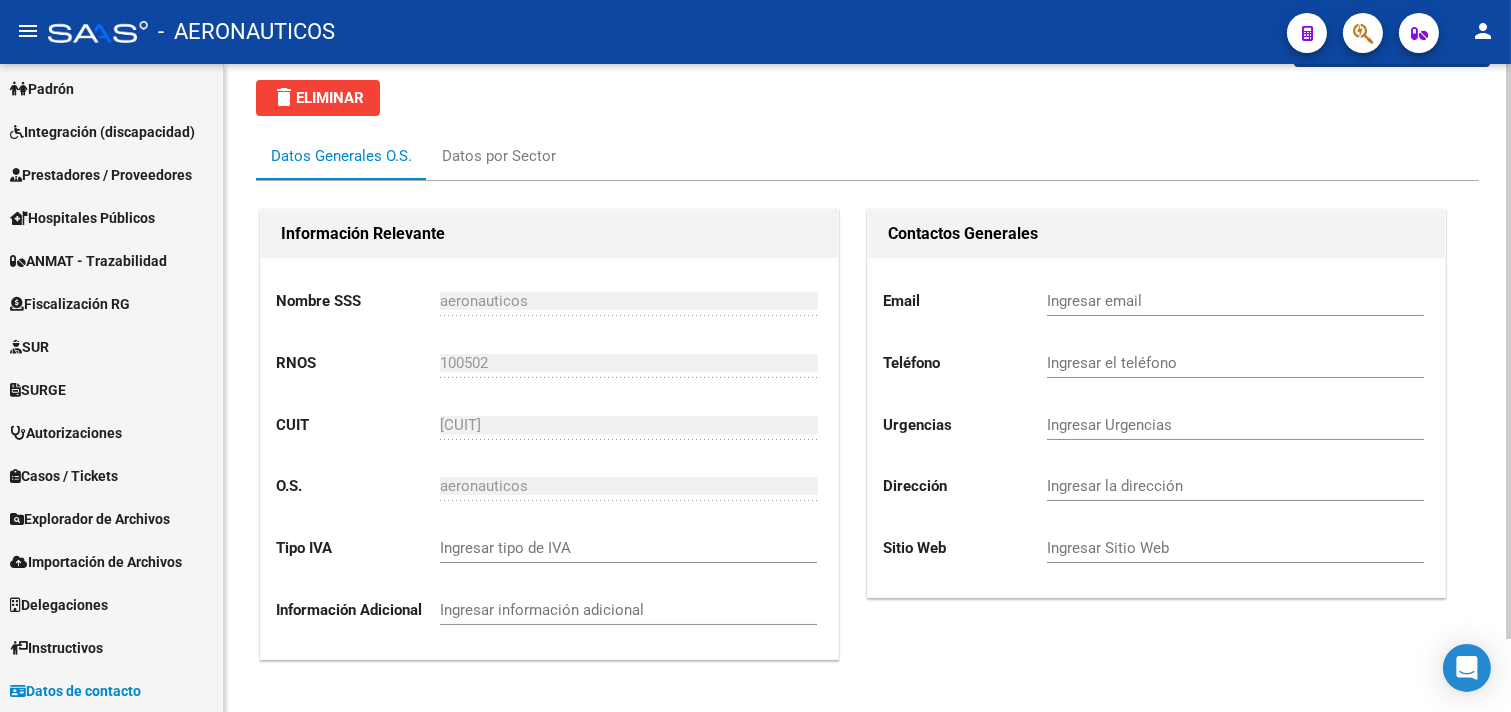 scroll, scrollTop: 0, scrollLeft: 0, axis: both 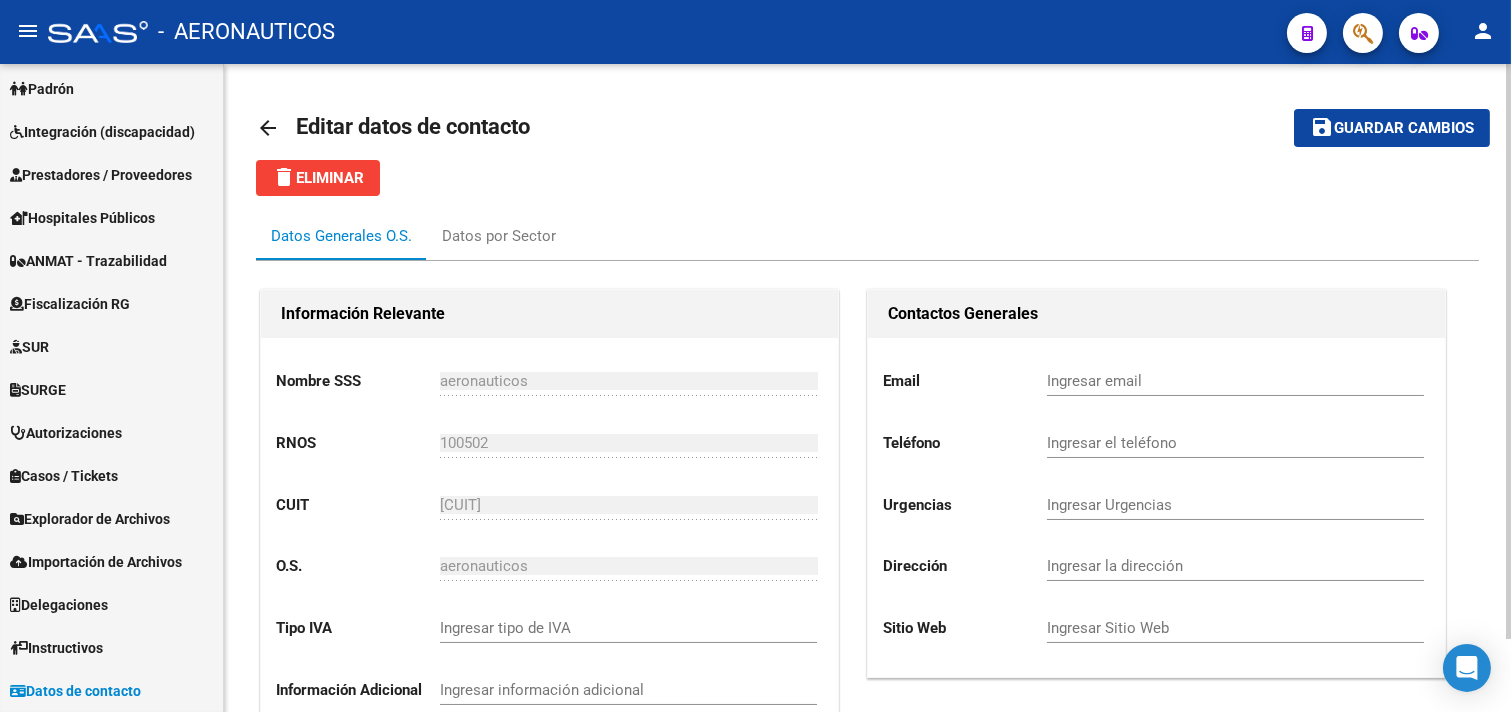click on "delete  Eliminar" 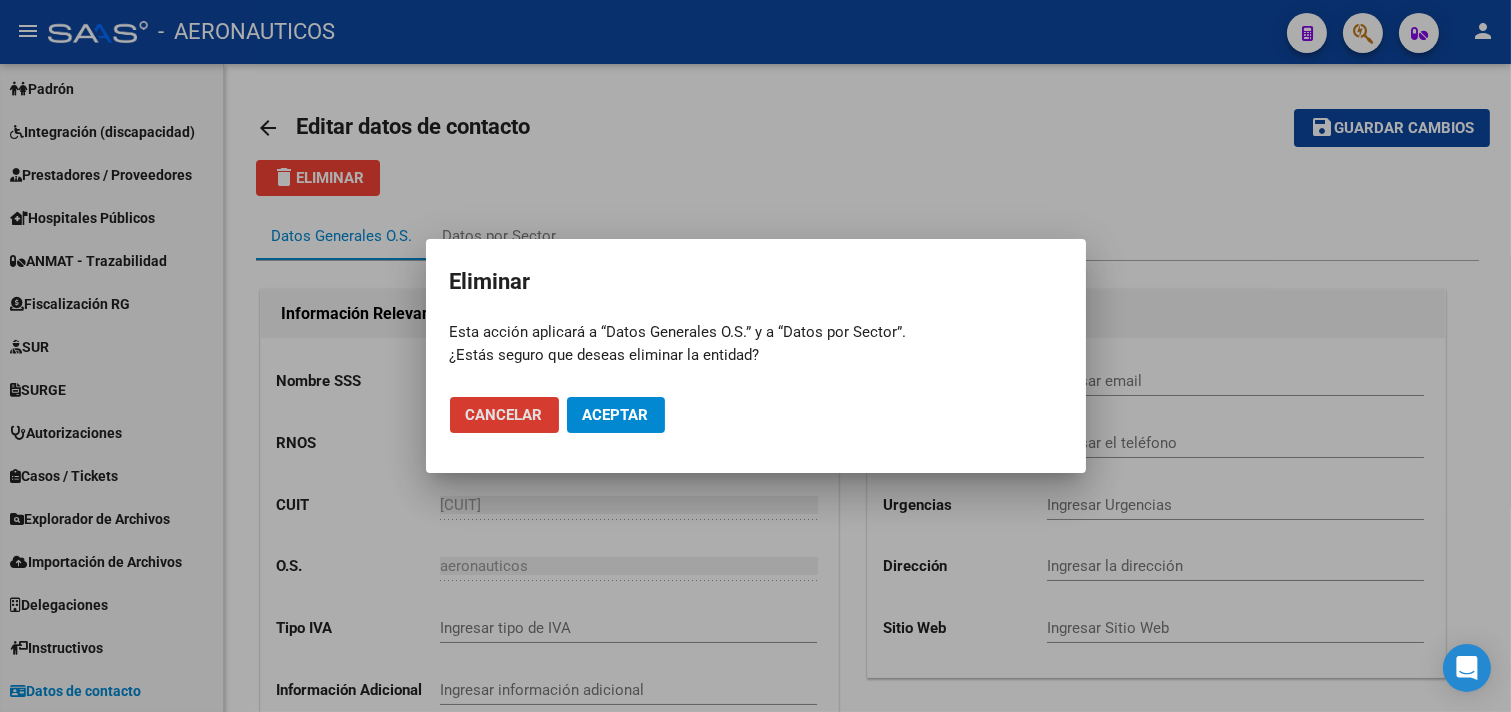 click on "Aceptar" 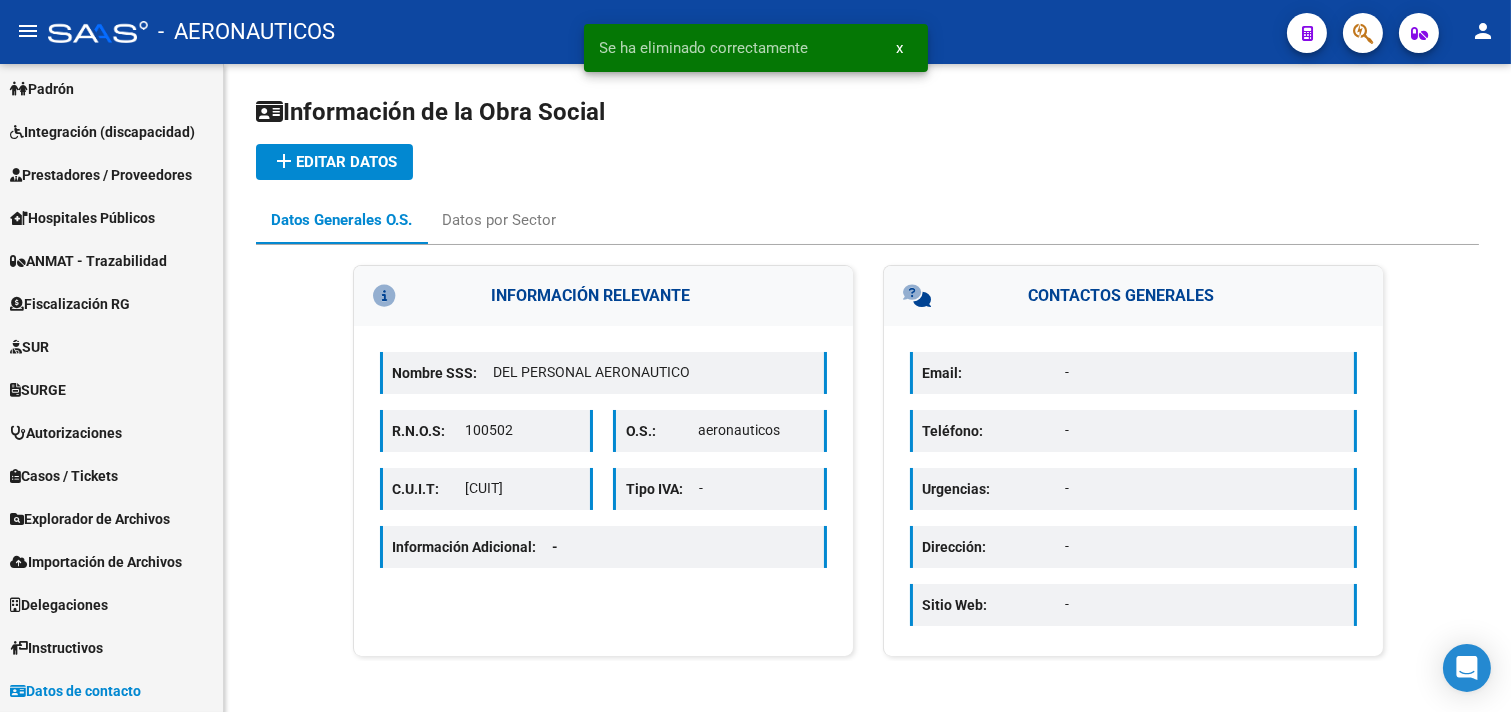 click on "add  Editar datos" 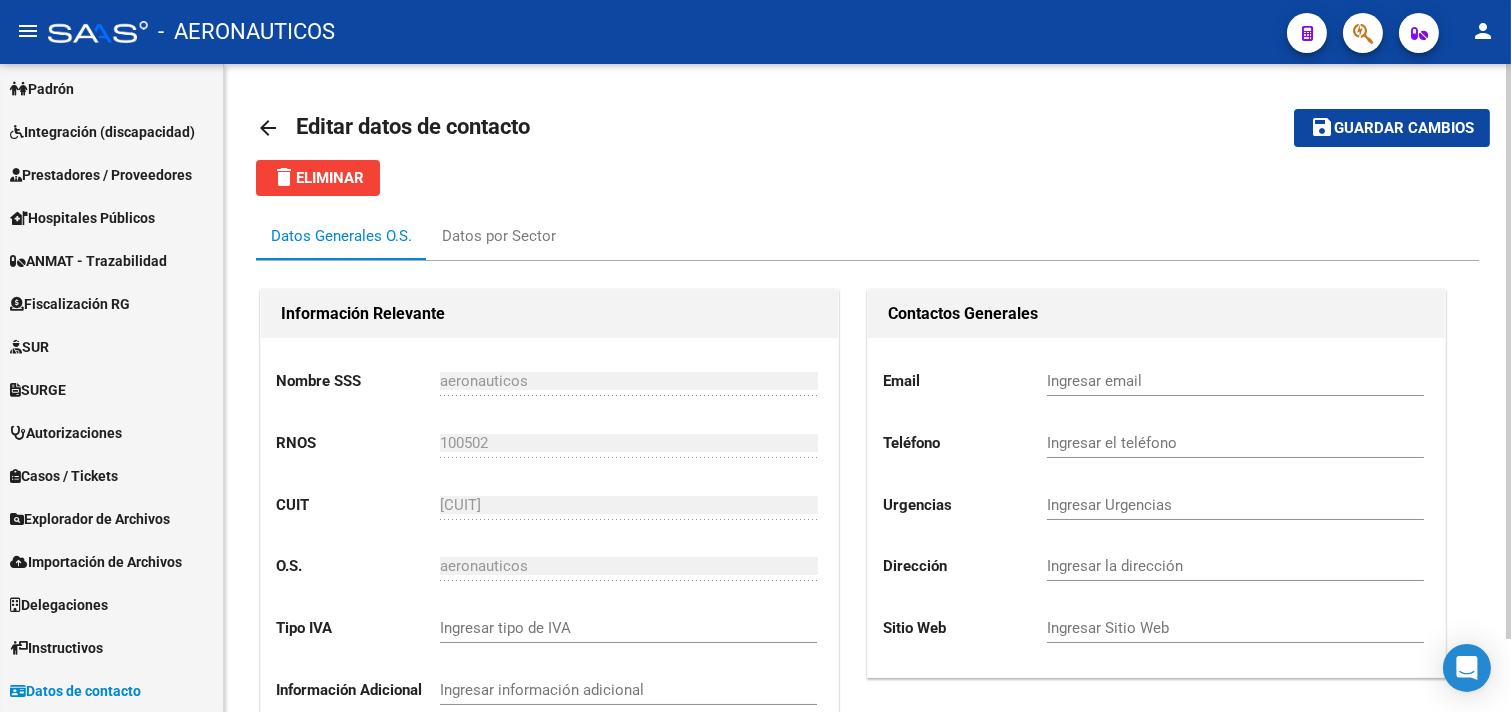 scroll, scrollTop: 81, scrollLeft: 0, axis: vertical 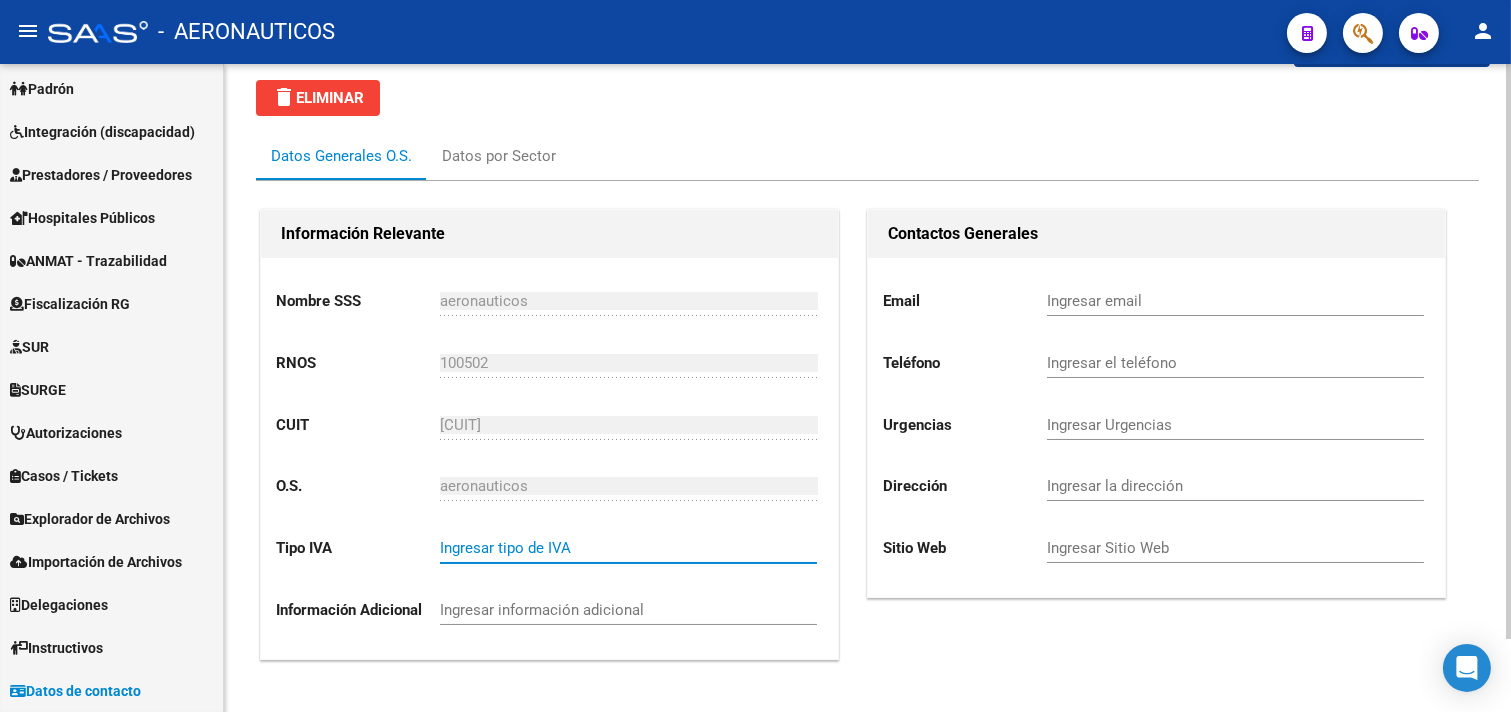 click on "Ingresar tipo de IVA" at bounding box center [628, 548] 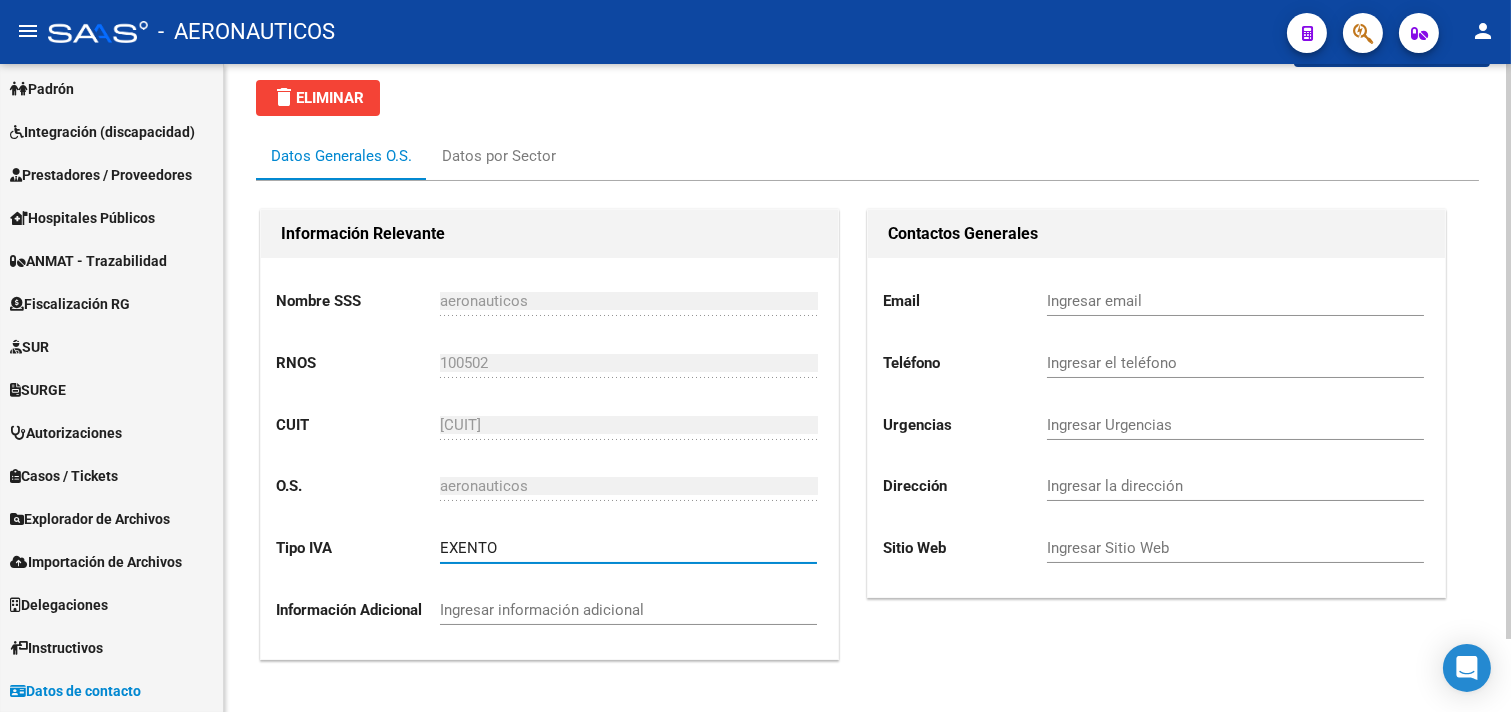 type on "EXENTO" 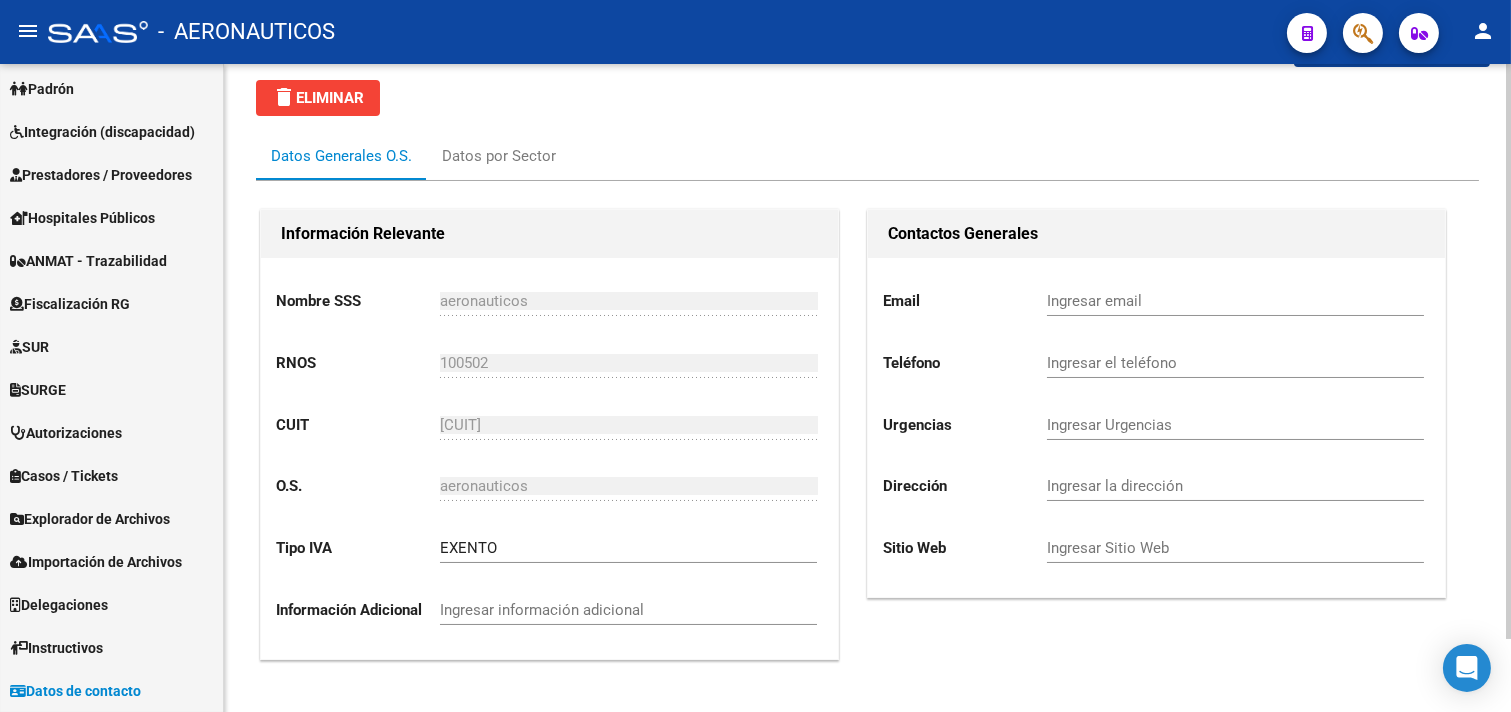 click on "Ingresar información adicional" at bounding box center (628, 610) 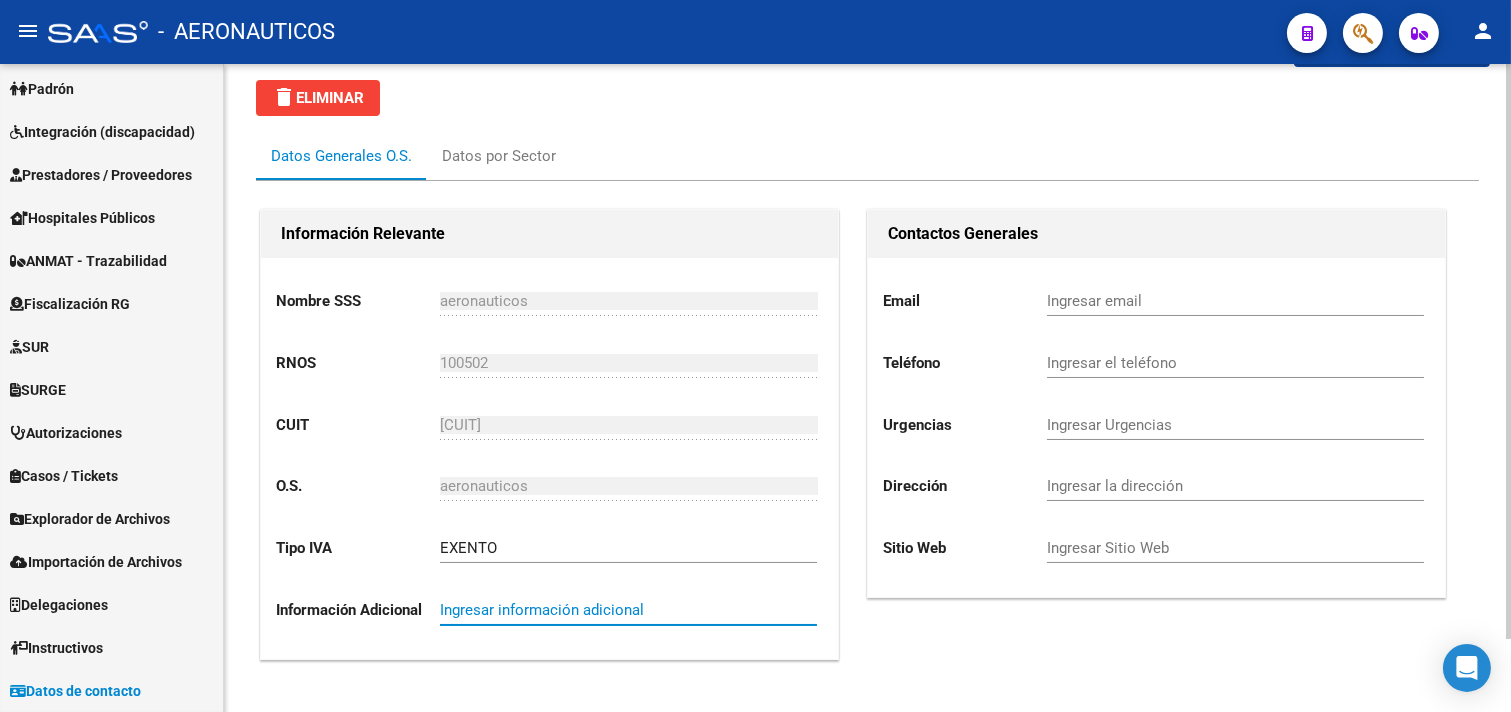 click on "Ingresar email" at bounding box center [1235, 301] 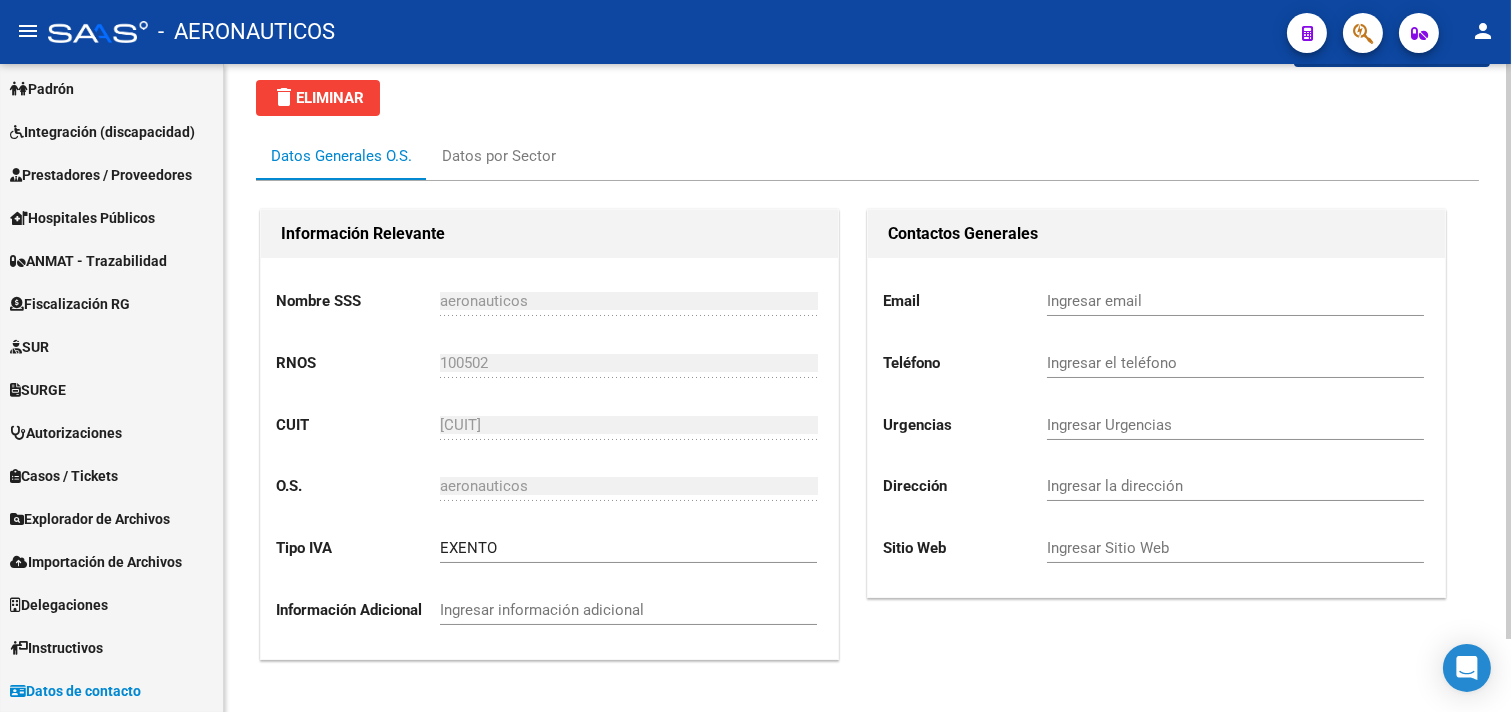 click on "arrow_back Editar datos de contacto    save Guardar cambios delete  Eliminar
Datos Generales O.S. Datos por Sector Información Relevante Nombre SSS    aeronauticos  -   RNOS    100502 RNOS  CUIT    [CUIT] CUIT  O.S.    aeronauticos  -   Tipo IVA    EXENTO Ingresar tipo de IVA  Información Adicional    Ingresar información adicional  Contactos Generales Email    Ingresar email  Teléfono    Ingresar el teléfono  Urgencias    Ingresar Urgencias  Dirección    Ingresar la dirección  Sitio Web    Ingresar Sitio Web" at bounding box center [867, 422] 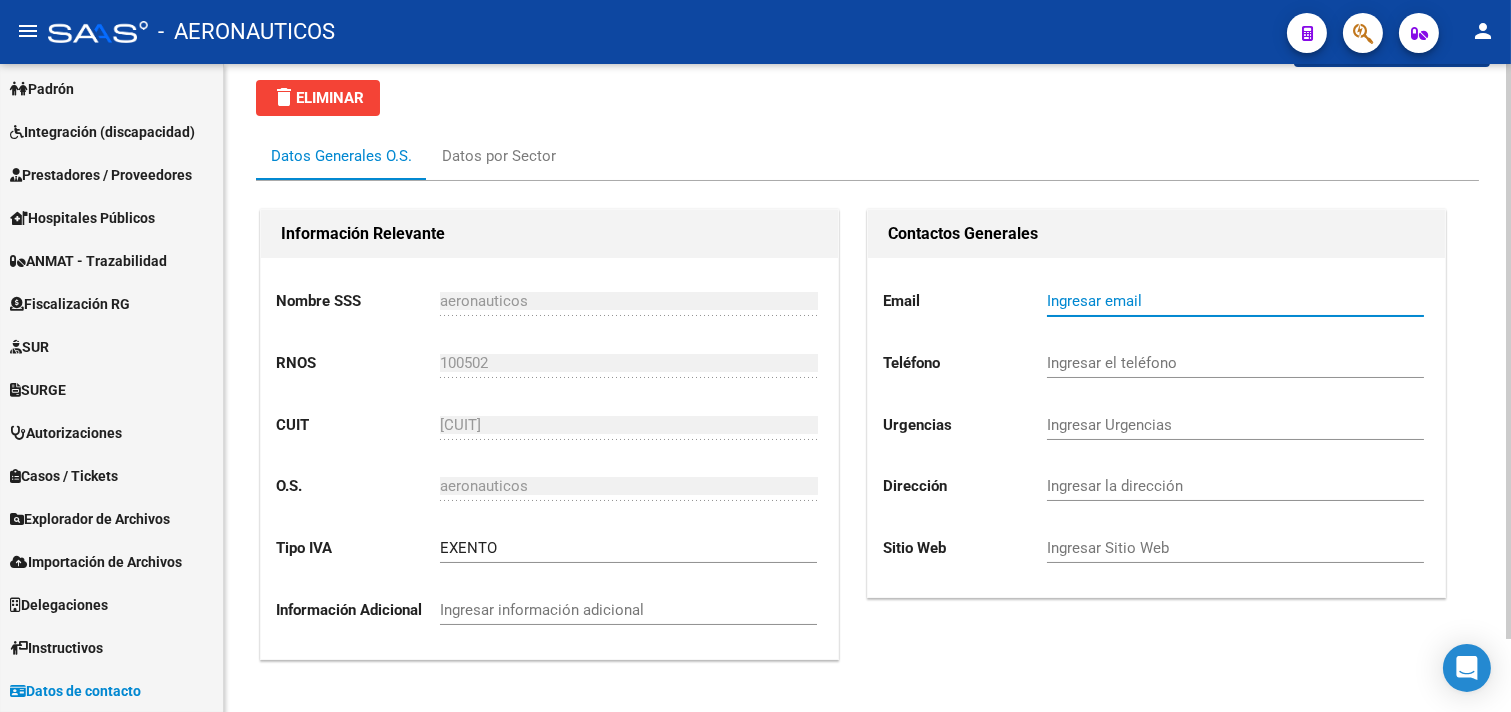 paste on "[FIRST] [LAST] - [EMAIL]" 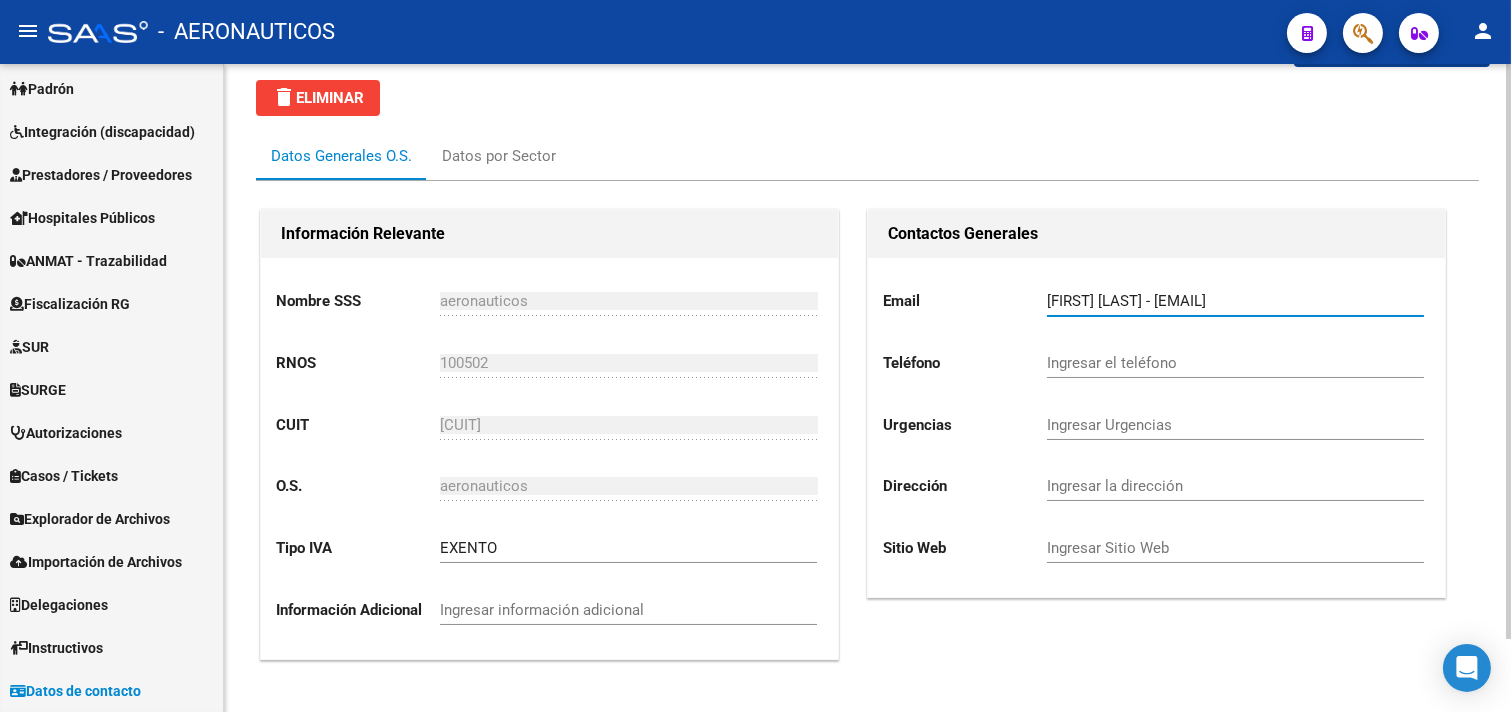 type on "[FIRST] [LAST] - [EMAIL]" 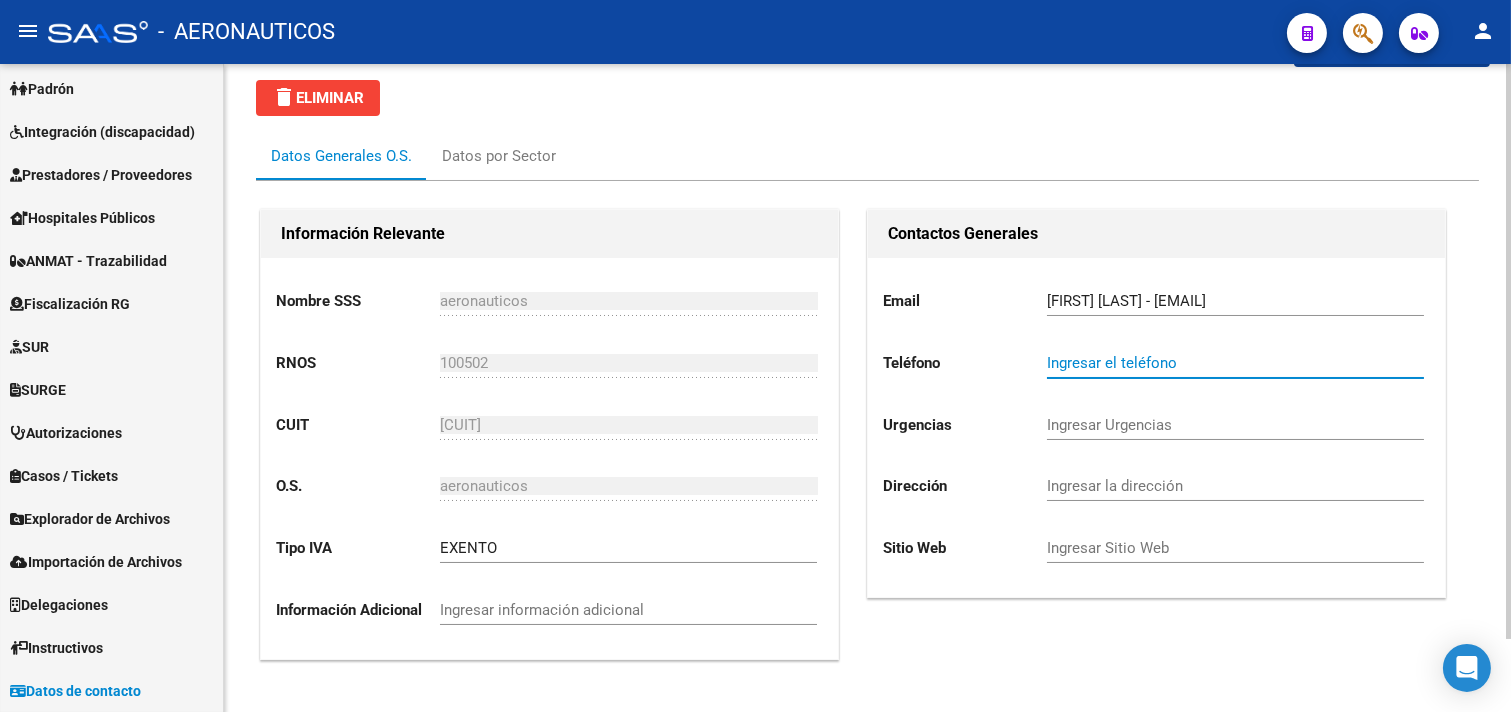 click on "Ingresar el teléfono" at bounding box center (1235, 363) 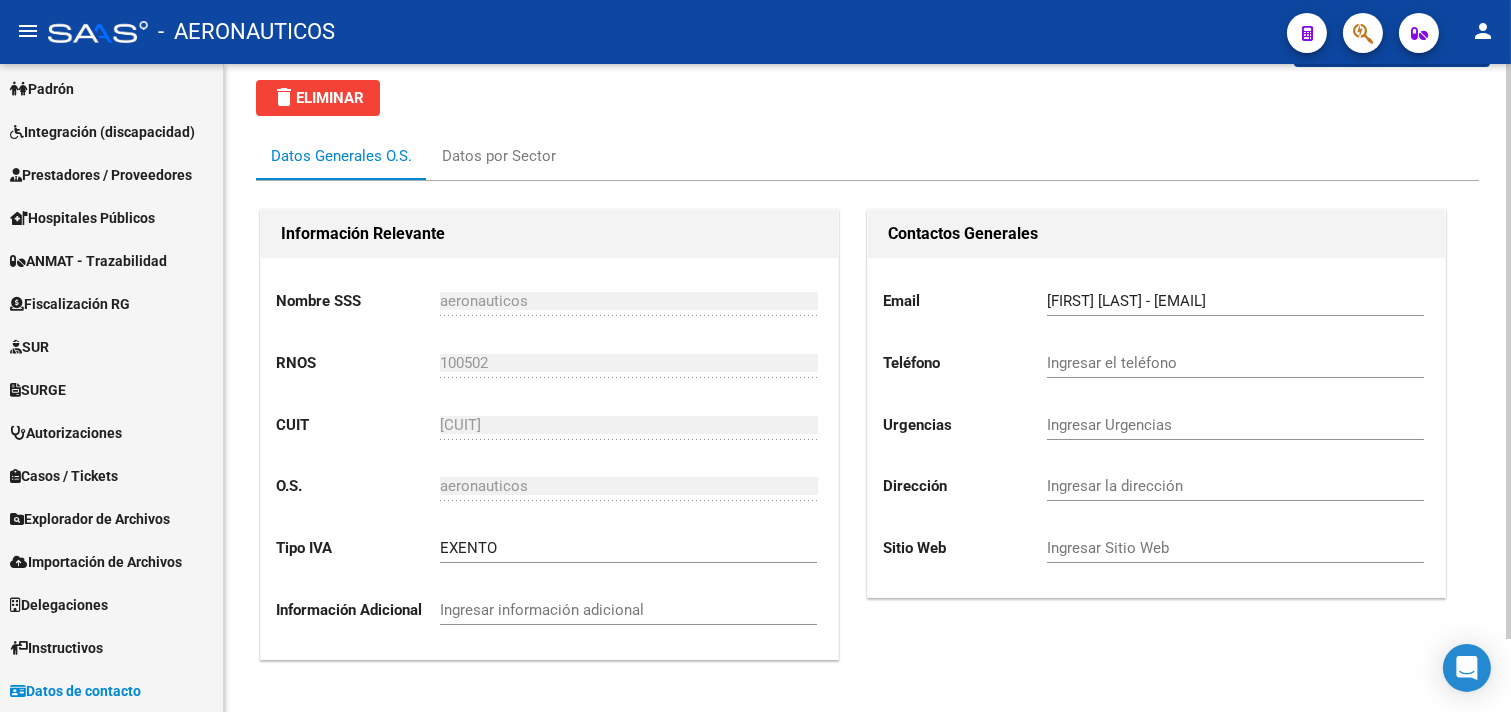 click on "Datos Generales O.S. Datos por Sector" 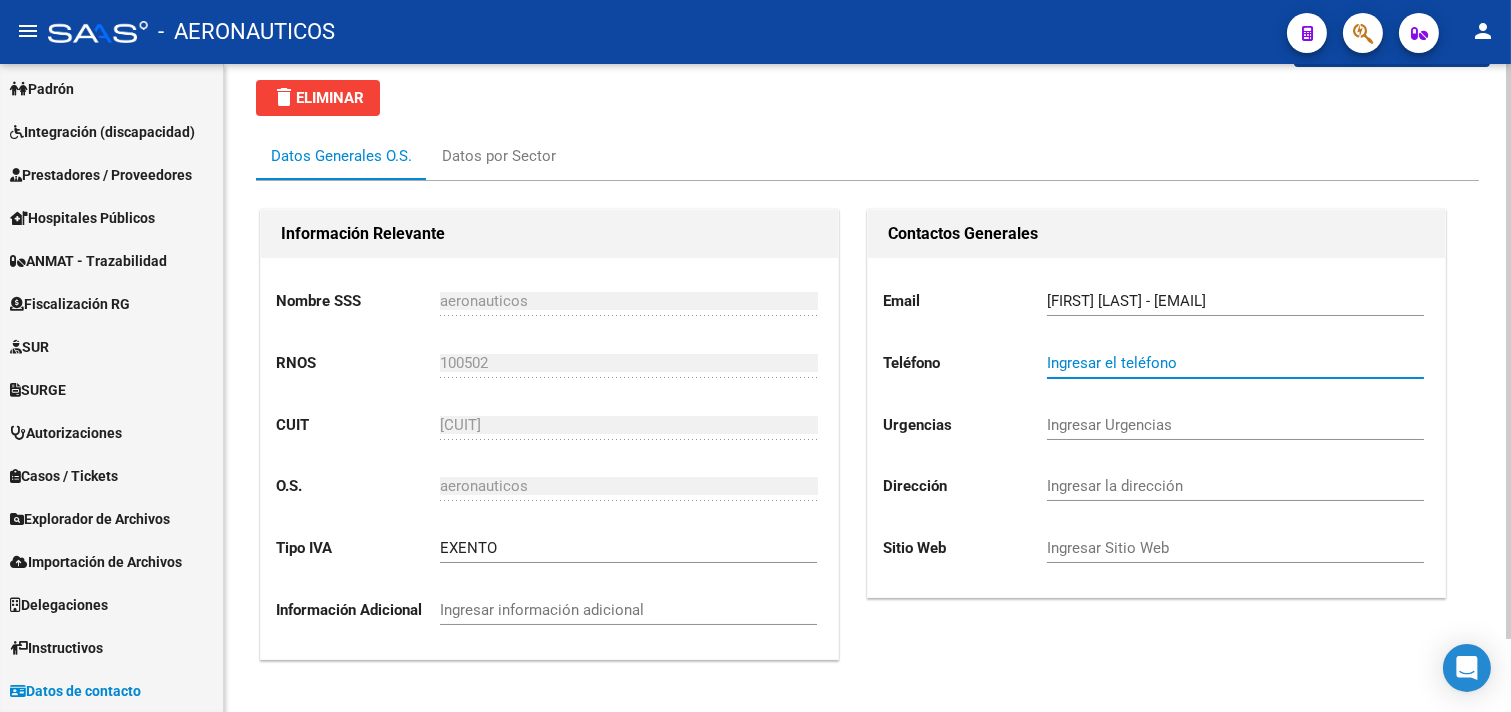 paste on "48237121" 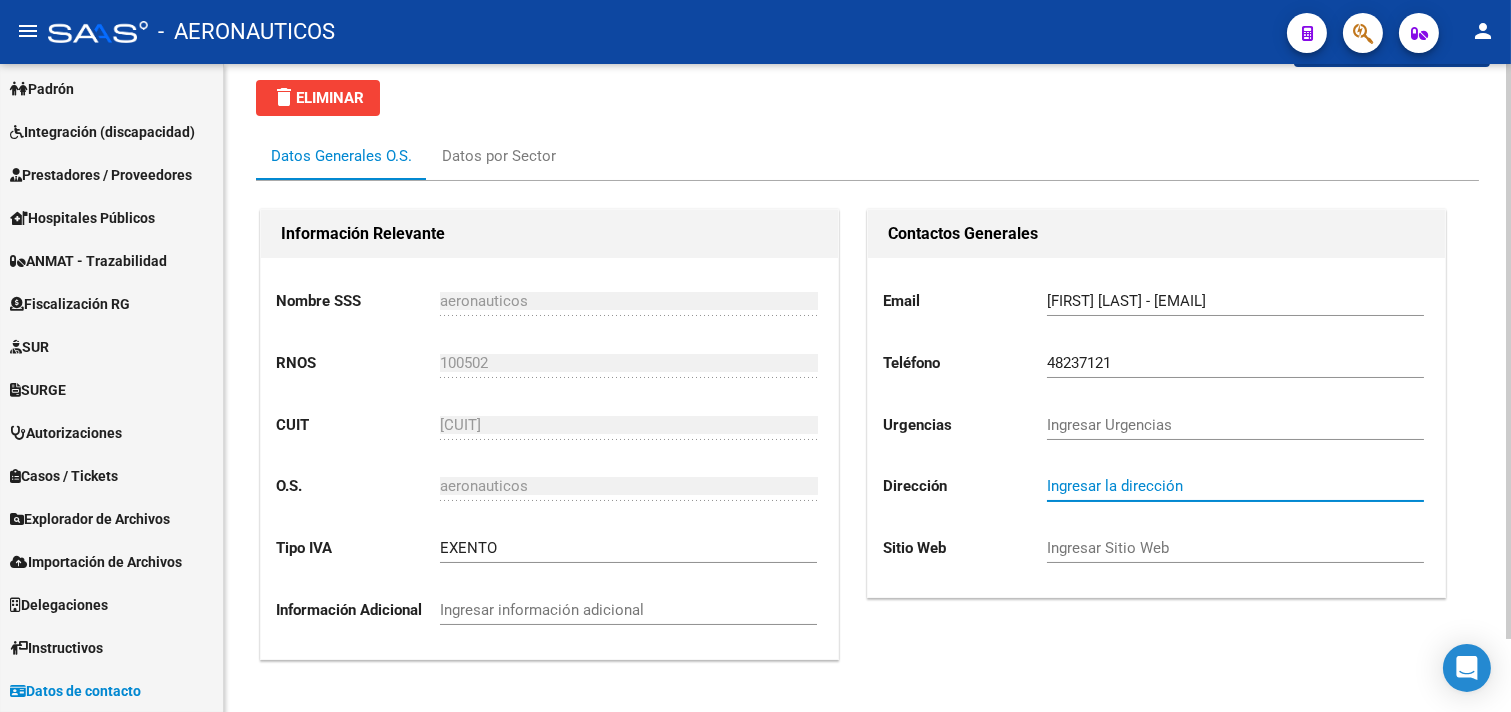 click on "Ingresar la dirección" at bounding box center [1235, 486] 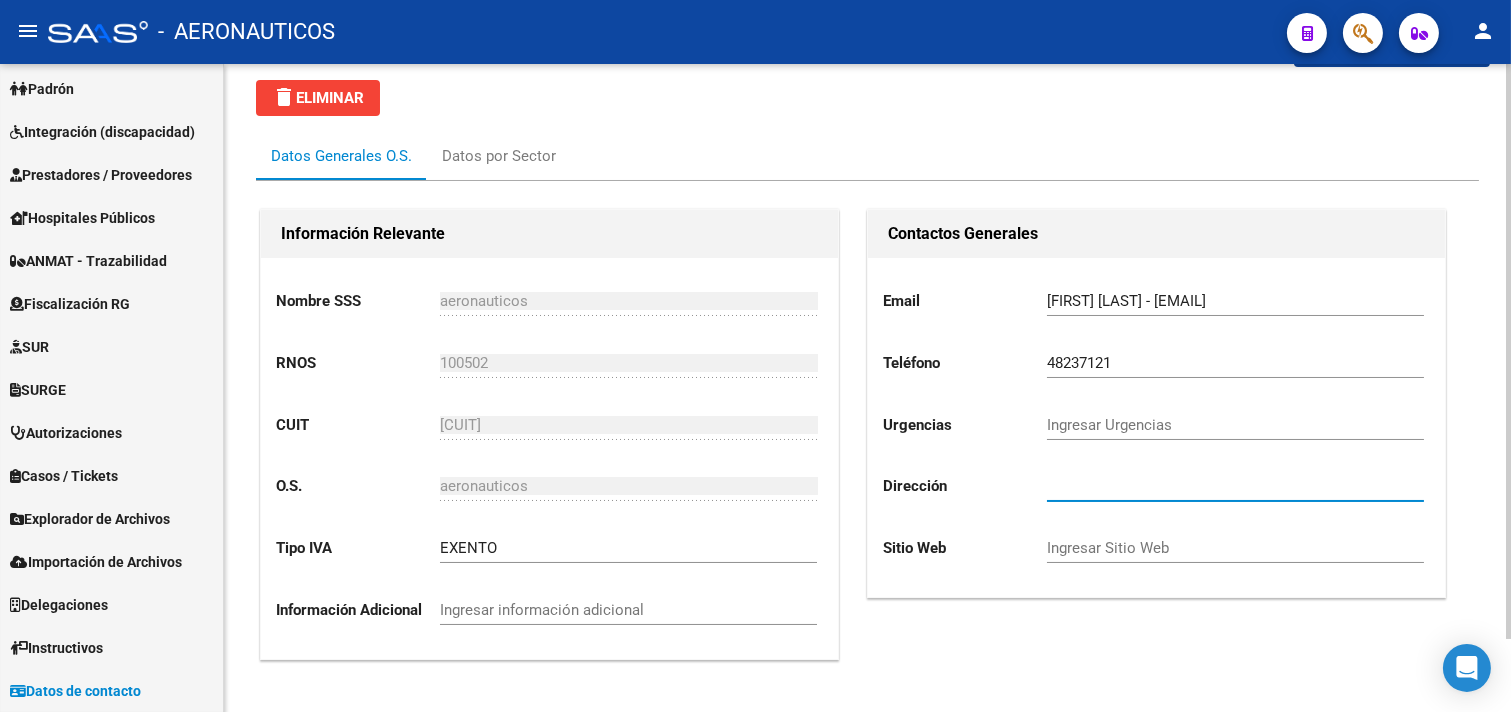 type on "[STREET]" 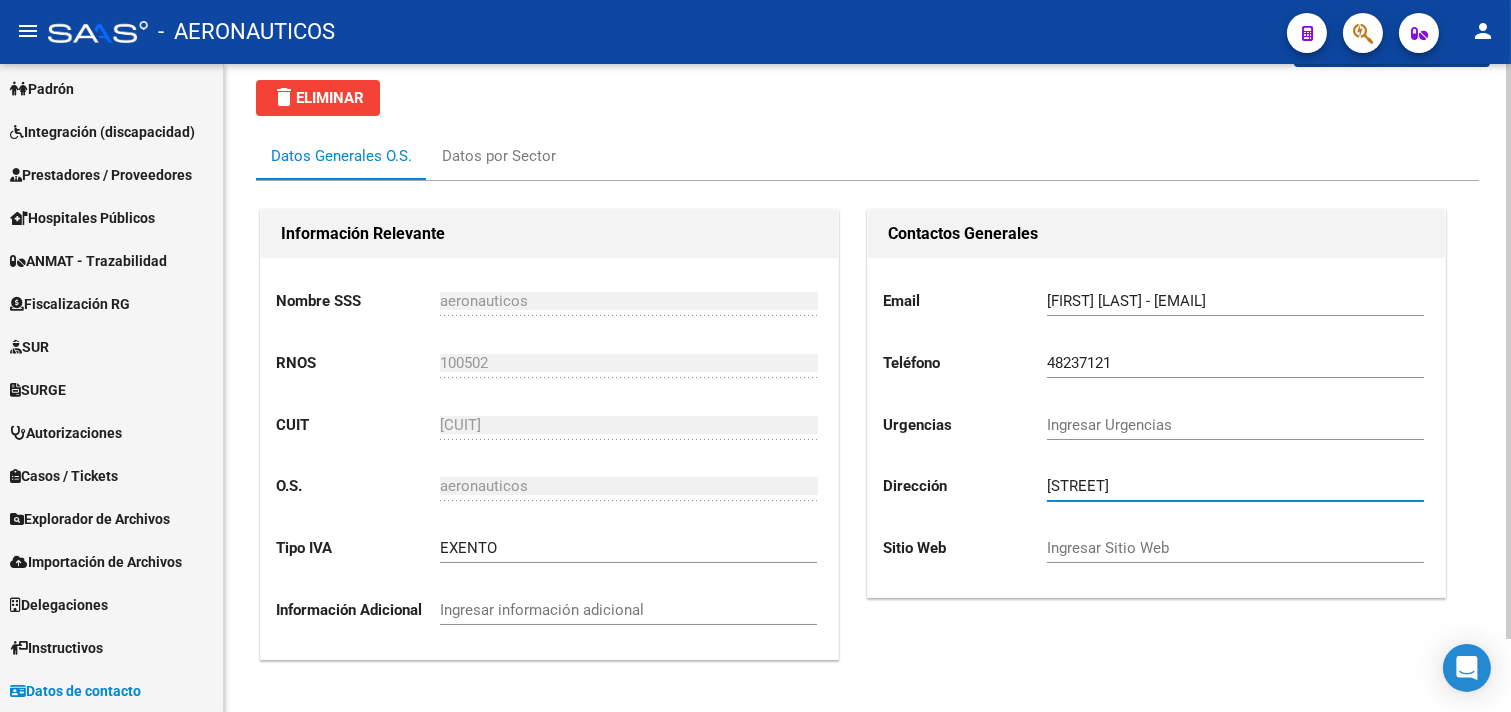 type on "[PHONE]" 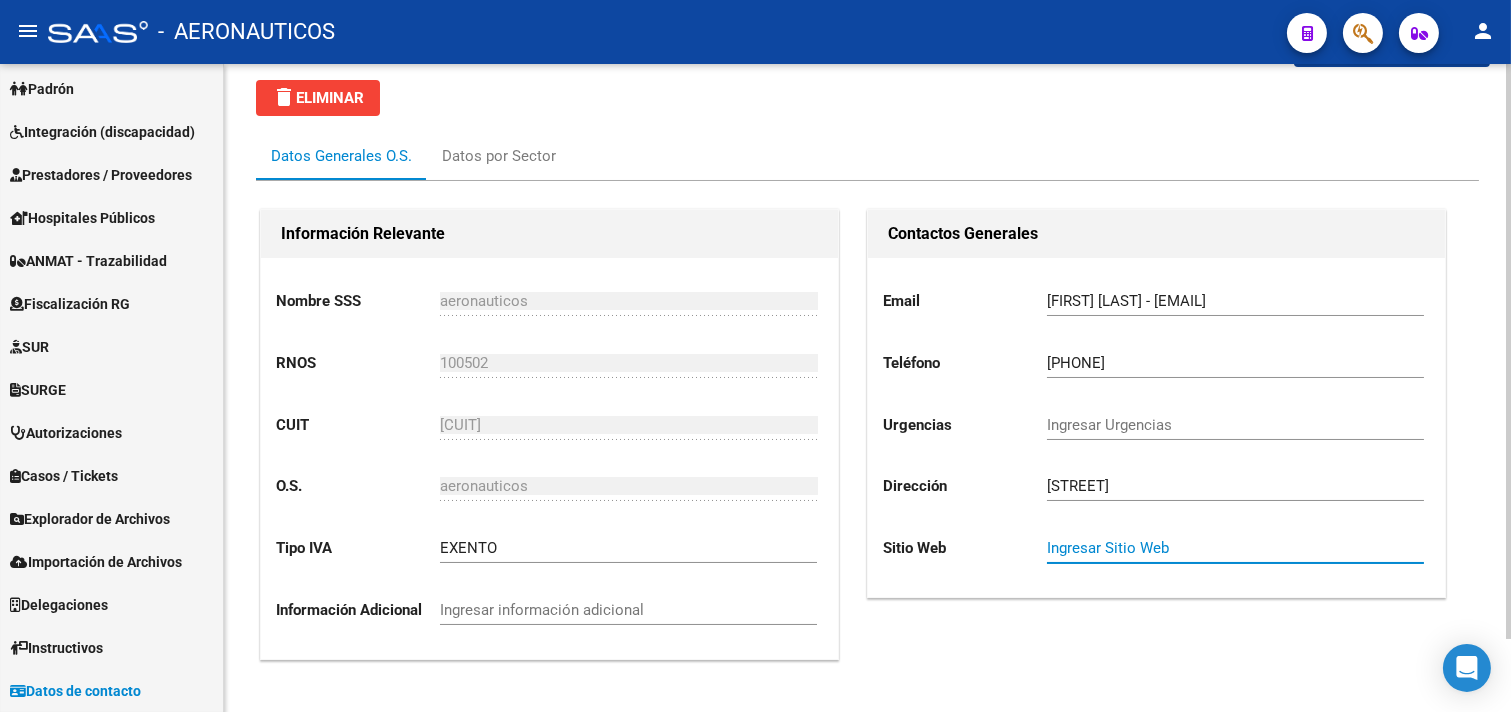 drag, startPoint x: 1065, startPoint y: 537, endPoint x: 1055, endPoint y: 552, distance: 18.027756 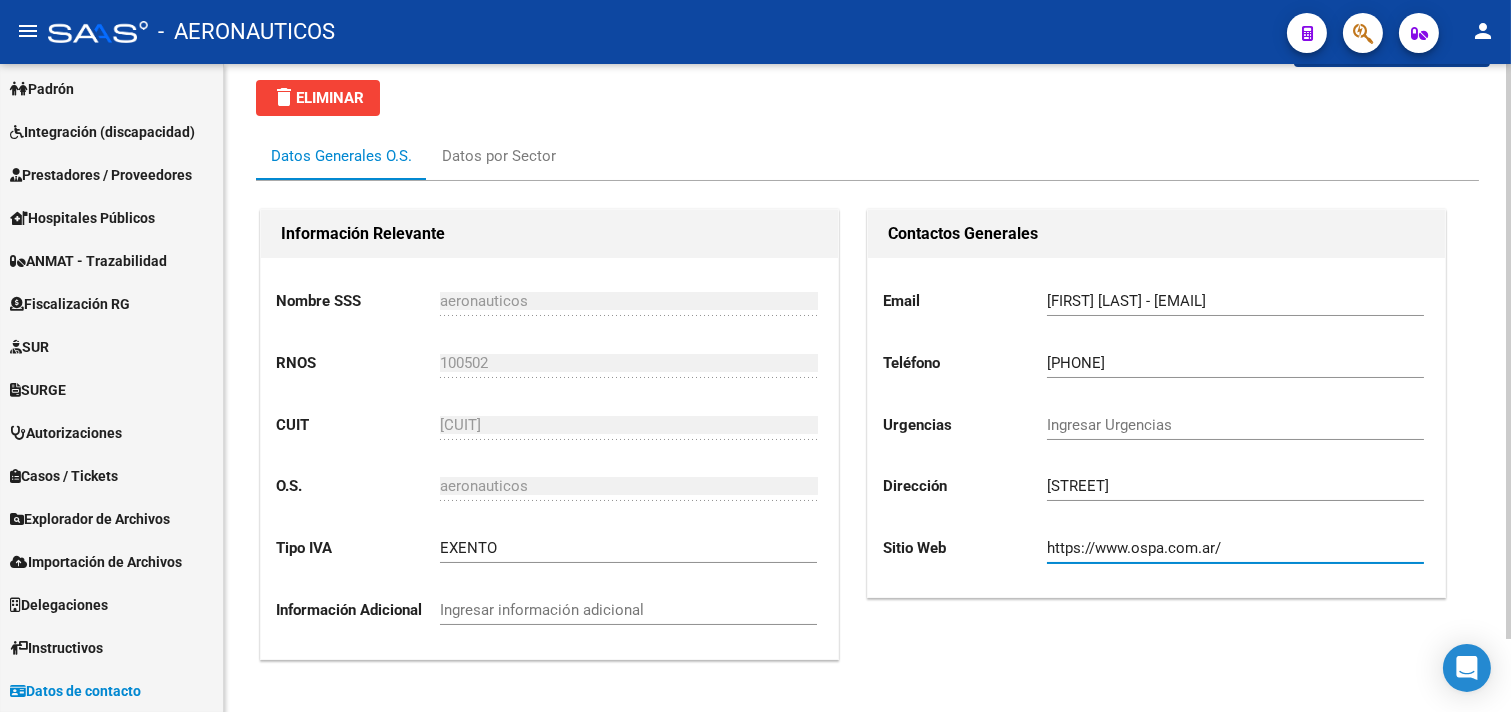 type on "https://www.ospa.com.ar/" 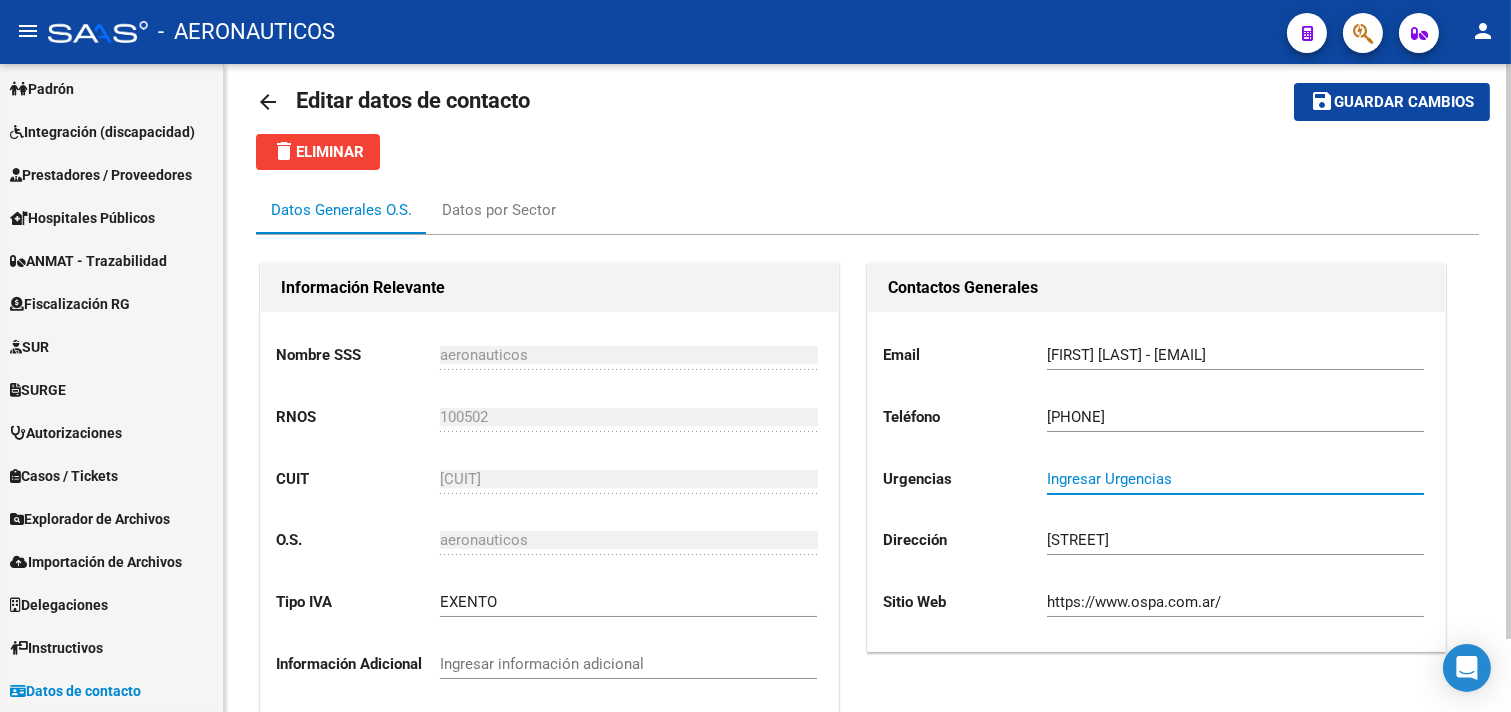 scroll, scrollTop: 0, scrollLeft: 0, axis: both 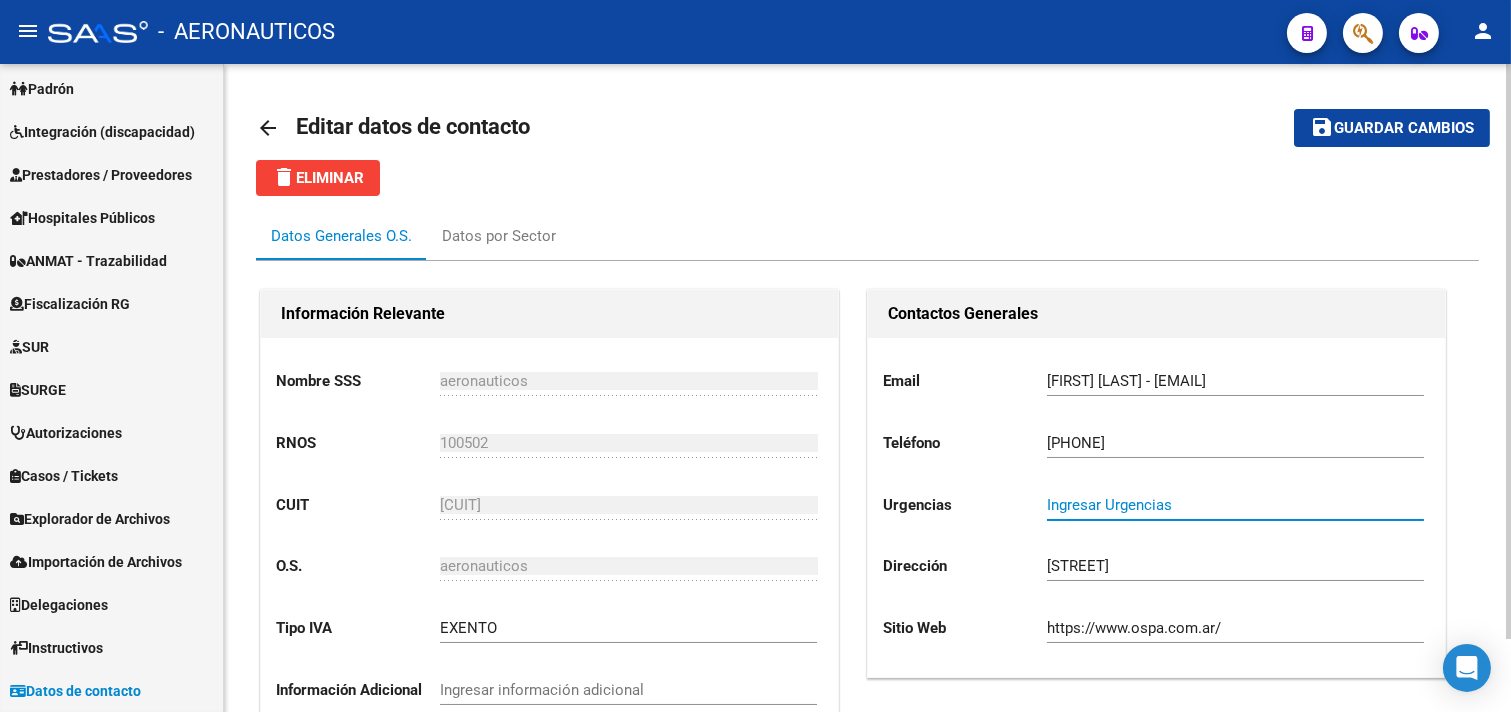 click on "Guardar cambios" 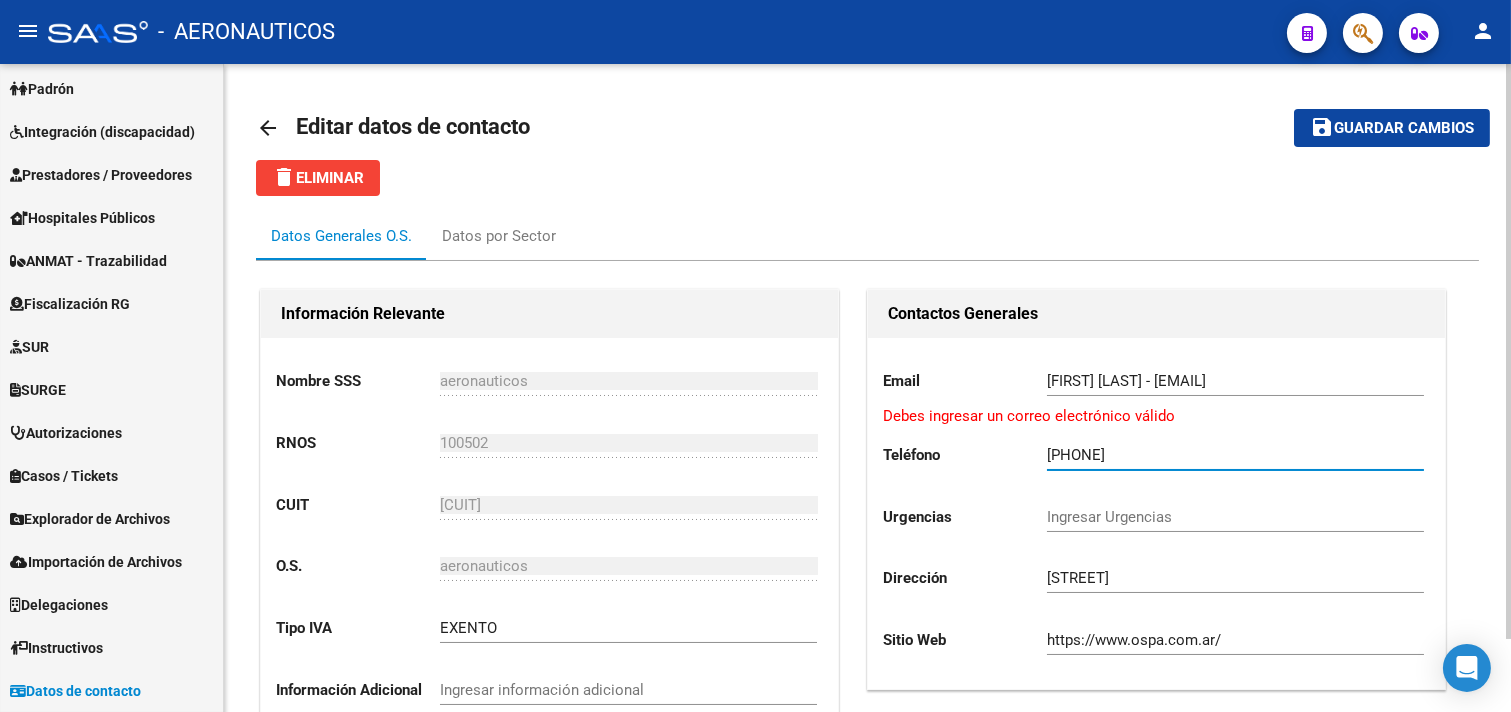 click on "[PHONE]" at bounding box center (1235, 455) 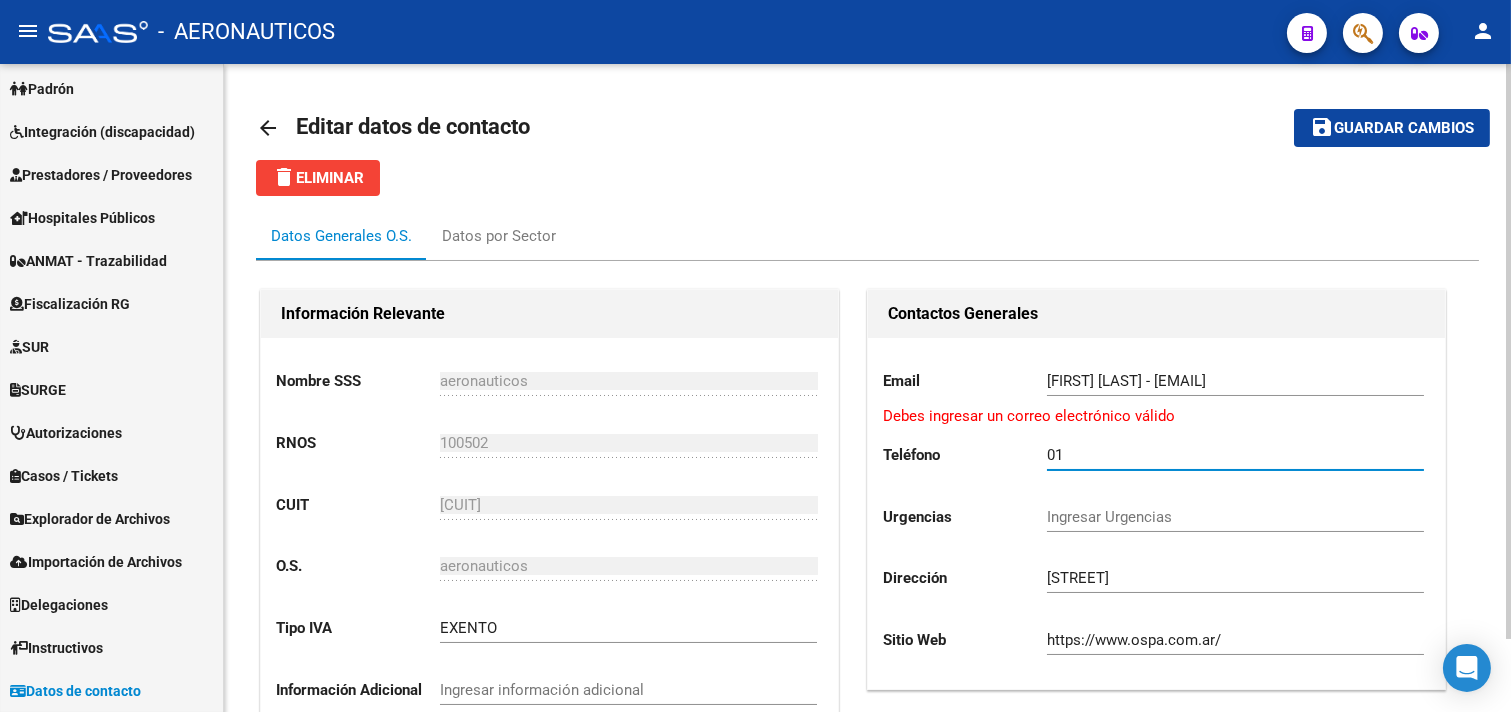 type on "0" 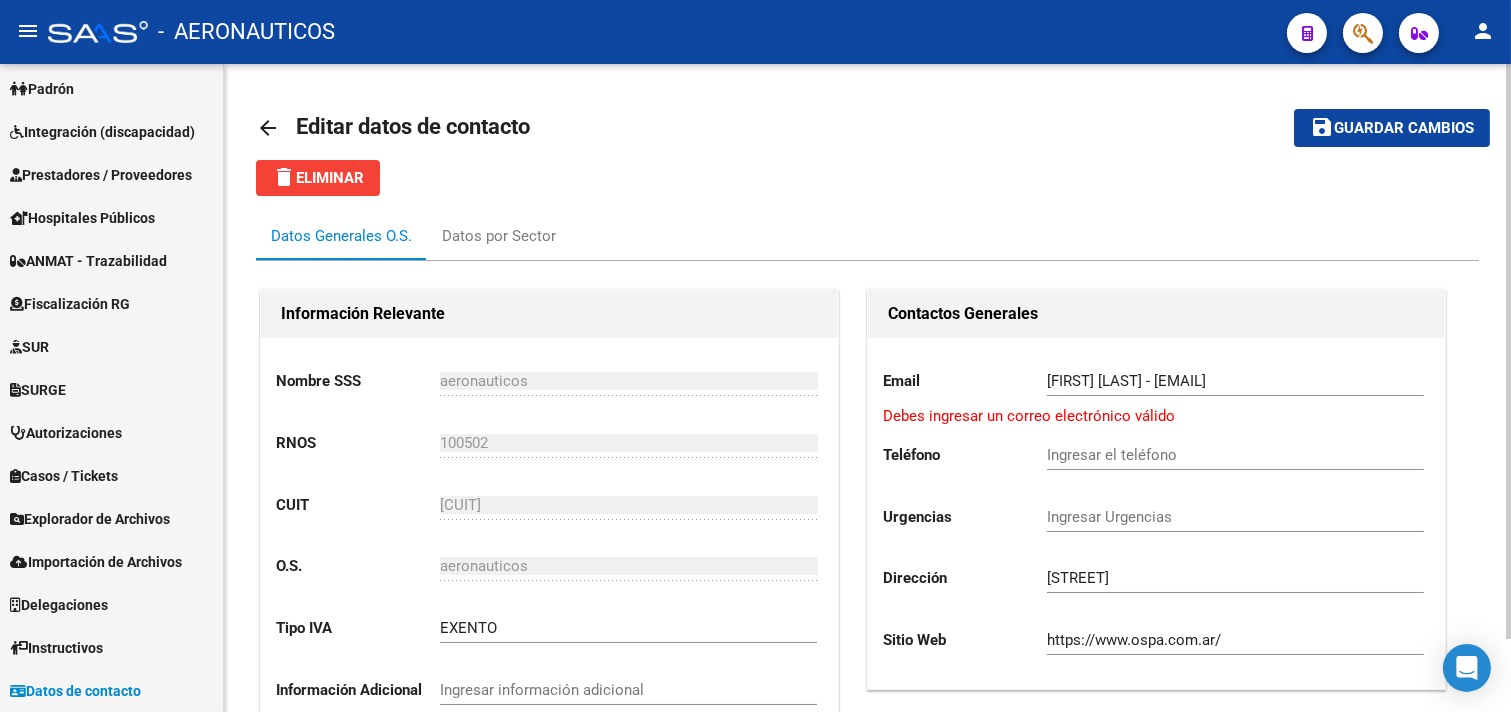 click on "arrow_back Editar datos de contacto    save Guardar cambios delete  Eliminar
Datos Generales O.S. Datos por Sector Información Relevante Nombre SSS    aeronauticos  -   RNOS    100502 RNOS  CUIT    [CUIT] CUIT  O.S.    aeronauticos  -   Tipo IVA    EXENTO Ingresar tipo de IVA  Información Adicional    Ingresar información adicional  Contactos Generales Email    [FIRST] [LAST] - [EMAIL] Ingresar email   Debes ingresar un correo electrónico válido Teléfono    Ingresar el teléfono  Urgencias    Ingresar Urgencias  Dirección    [STREET] Ingresar la dirección  Sitio Web    https://www.ospa.com.ar/ Ingresar Sitio Web" 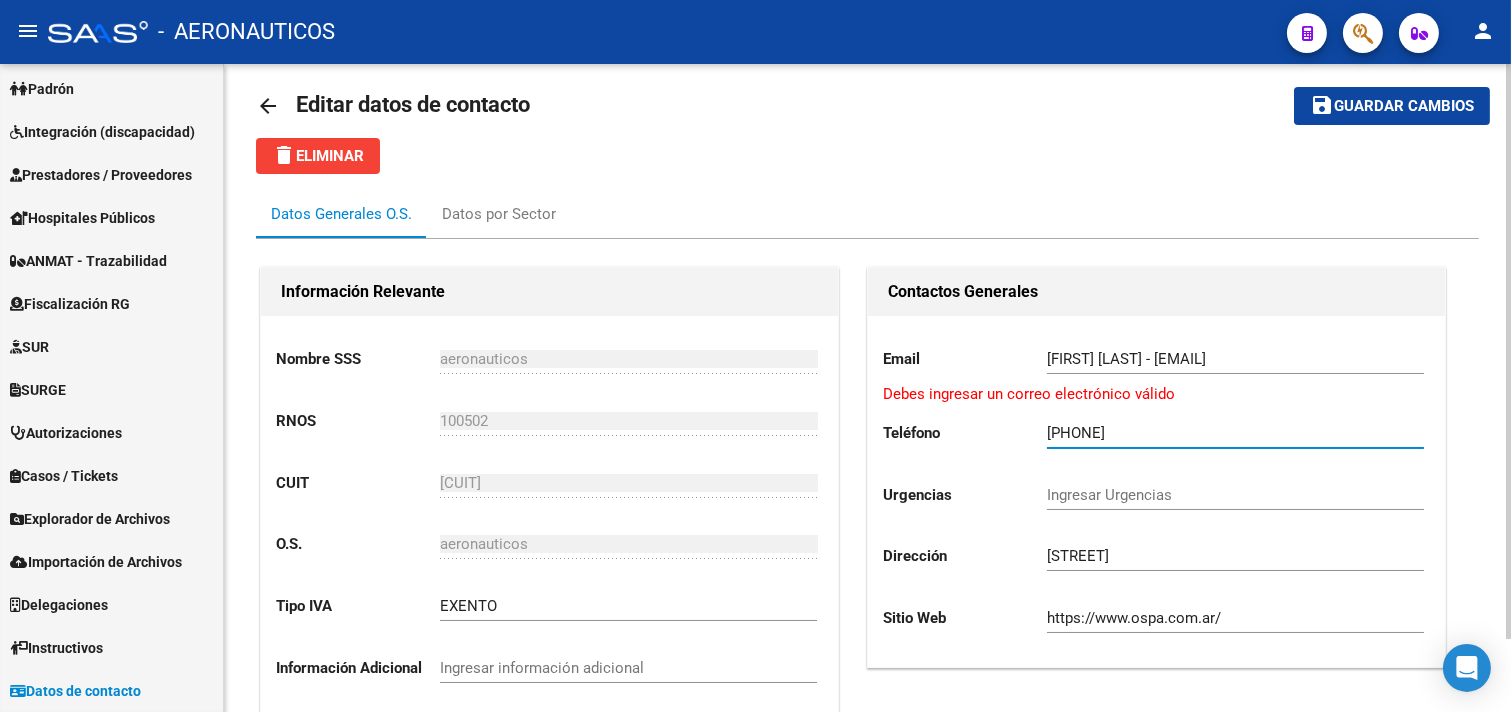 scroll, scrollTop: 0, scrollLeft: 0, axis: both 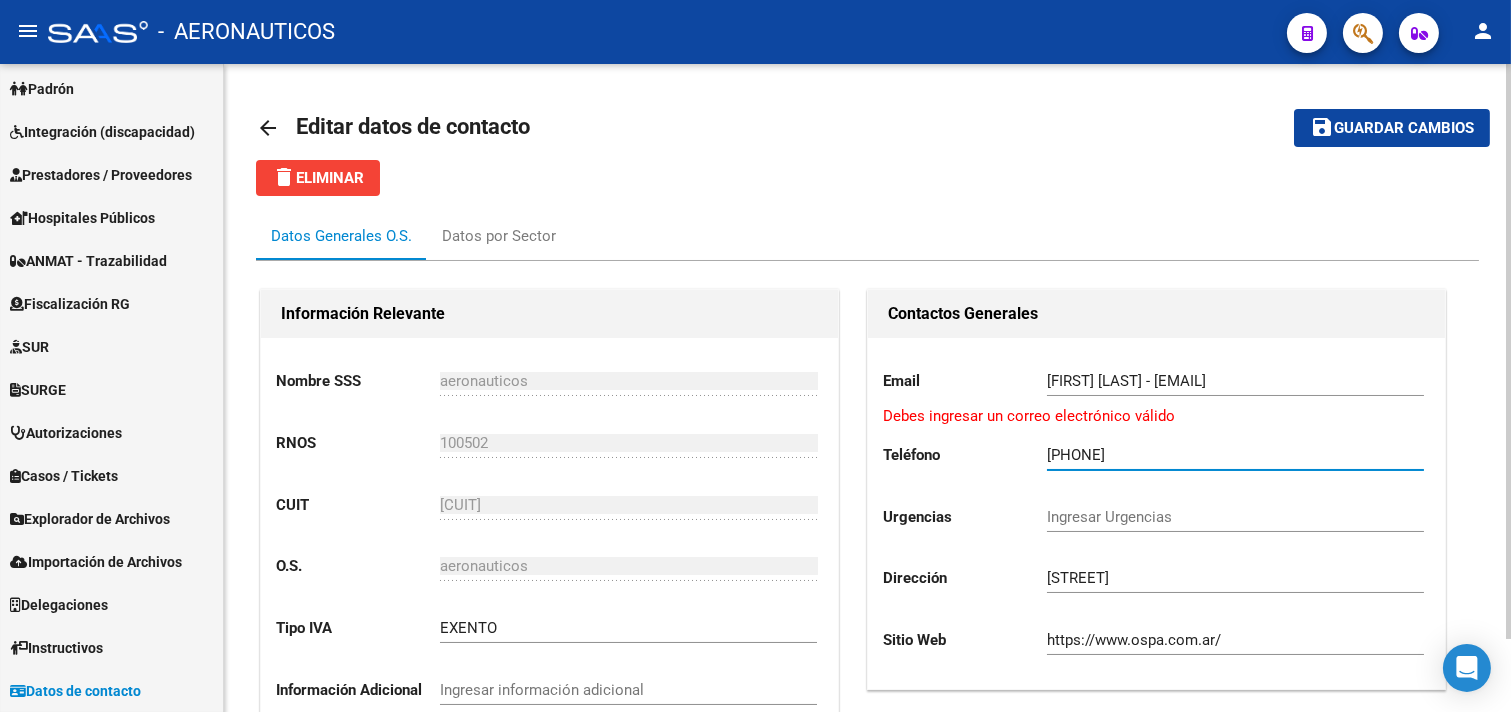 type on "[PHONE]" 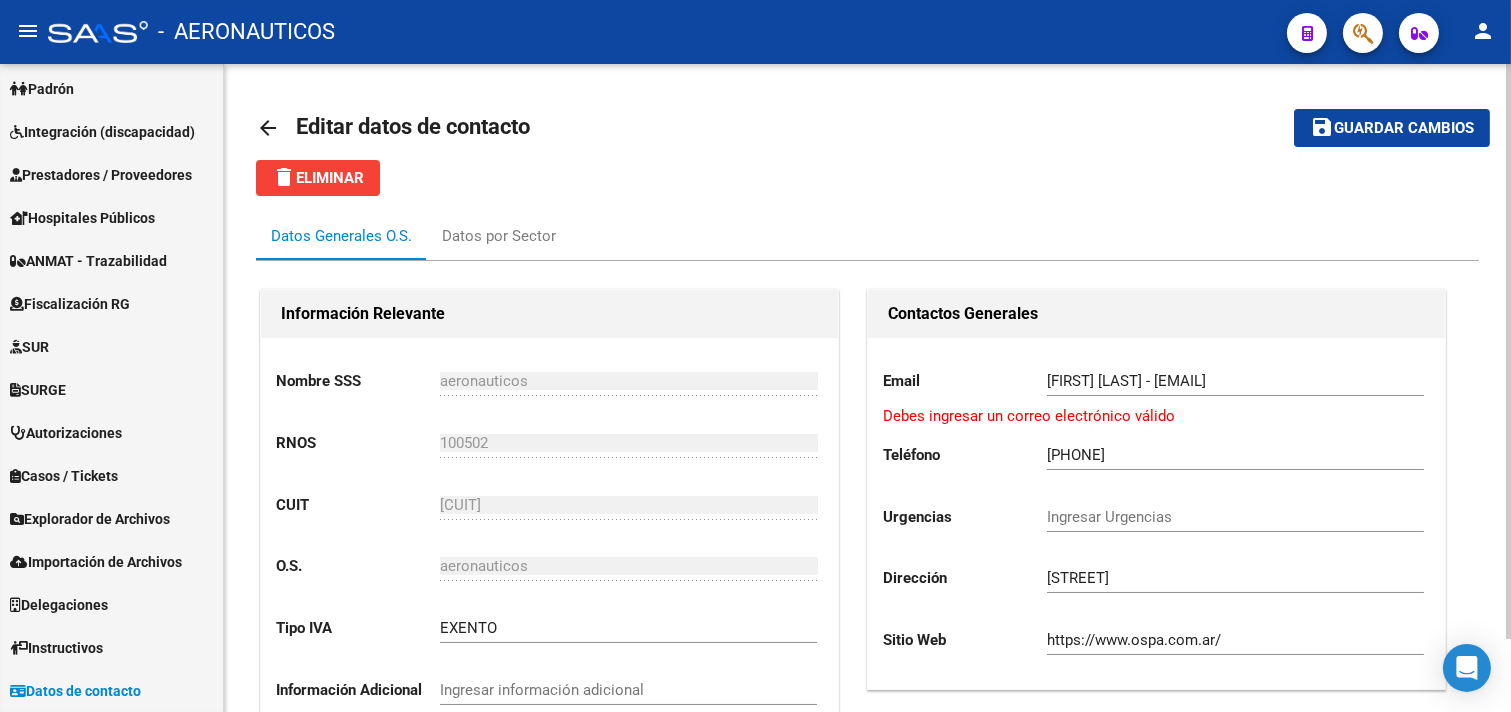 click on "[FIRST] [LAST] - [EMAIL]" at bounding box center [1235, 381] 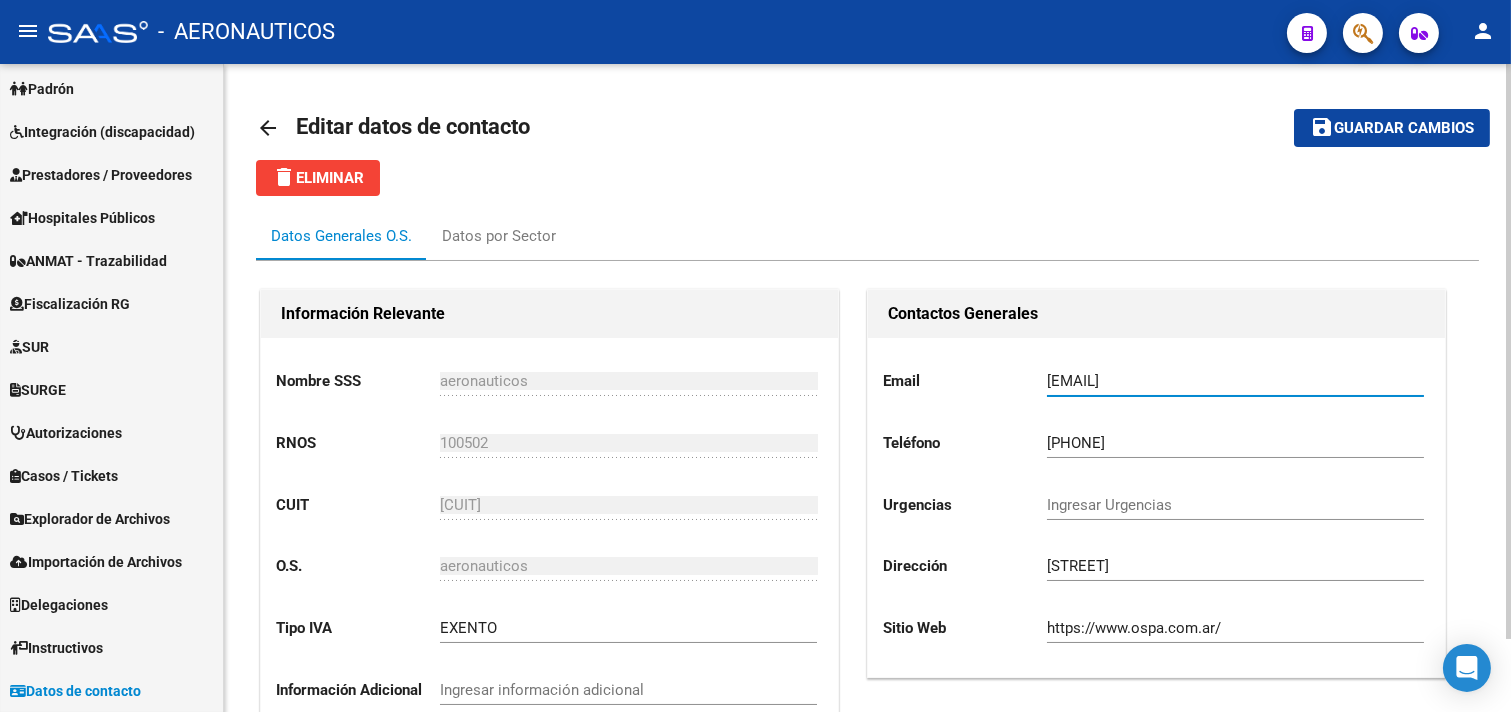 type on "[EMAIL]" 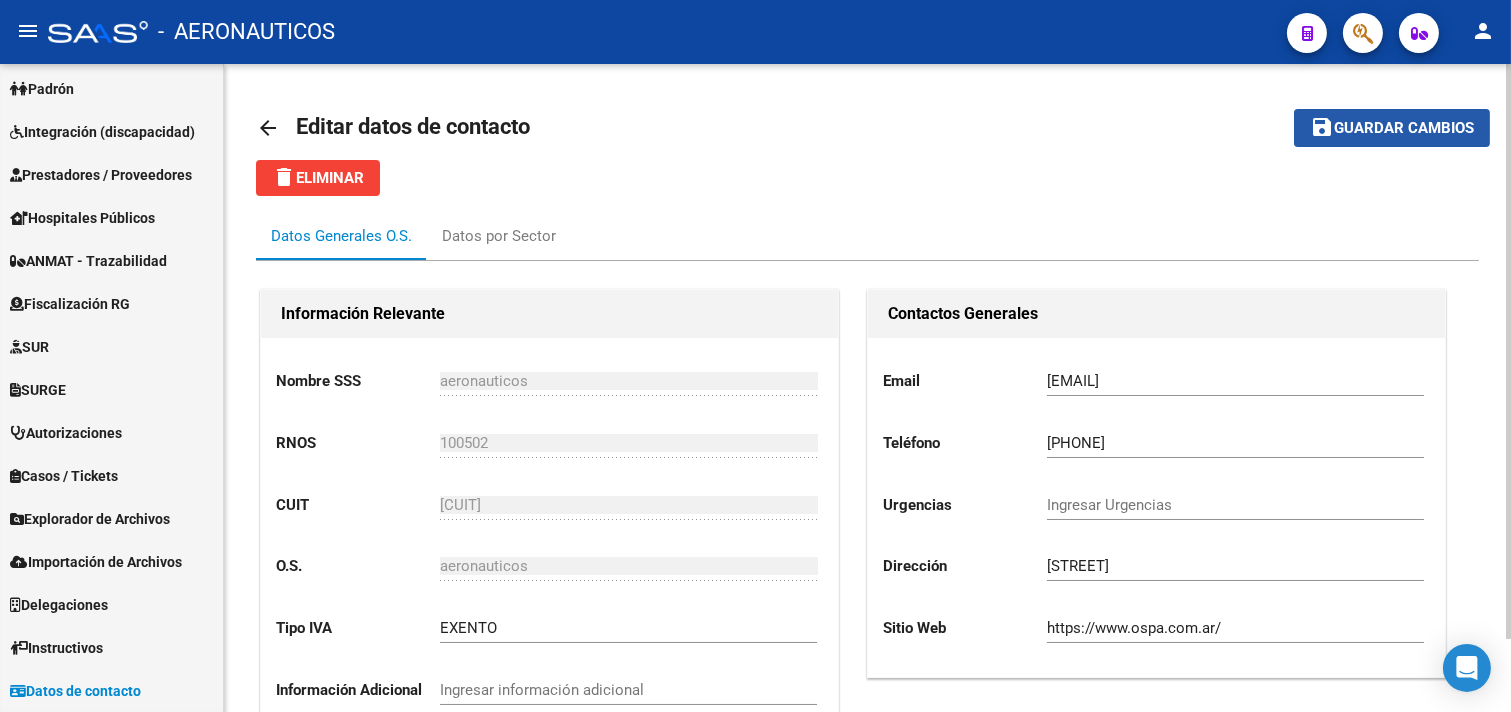 click on "Guardar cambios" 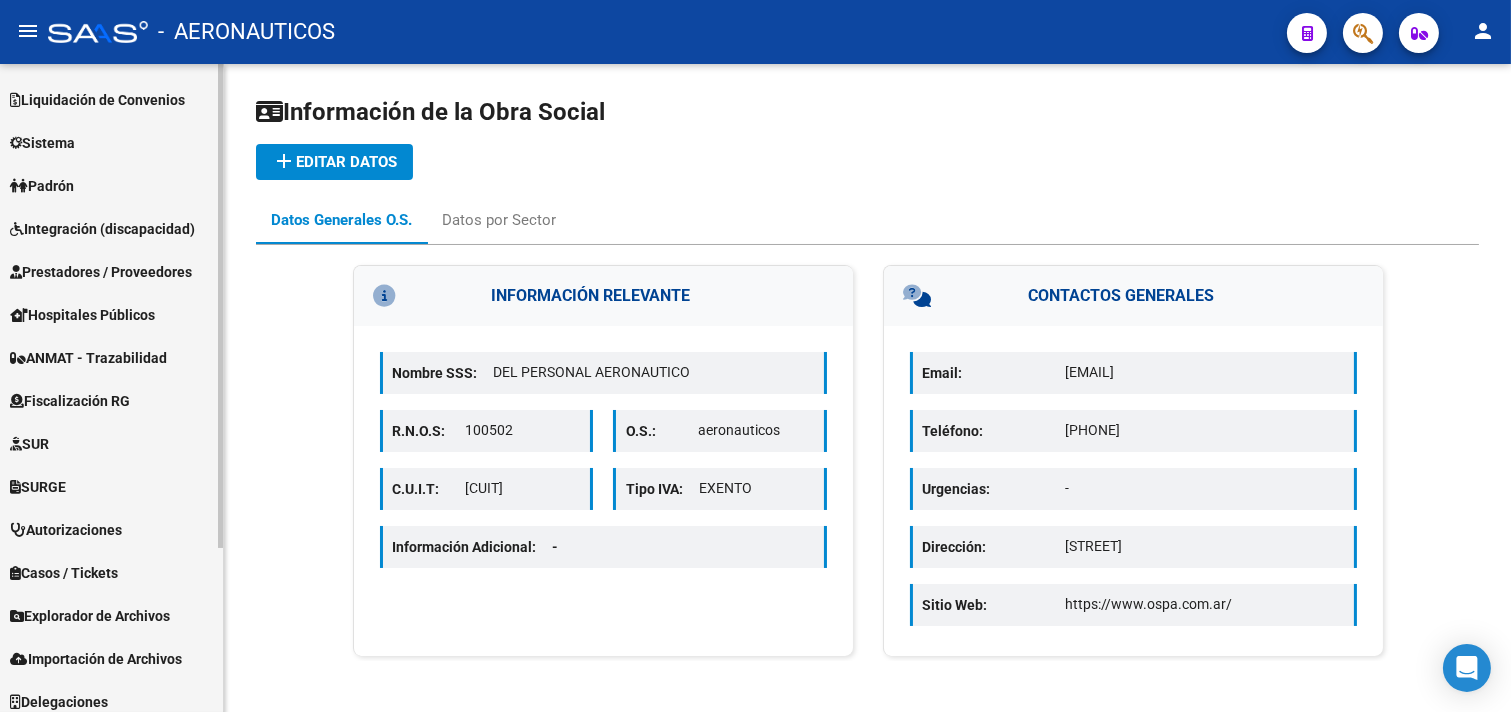 scroll, scrollTop: 220, scrollLeft: 0, axis: vertical 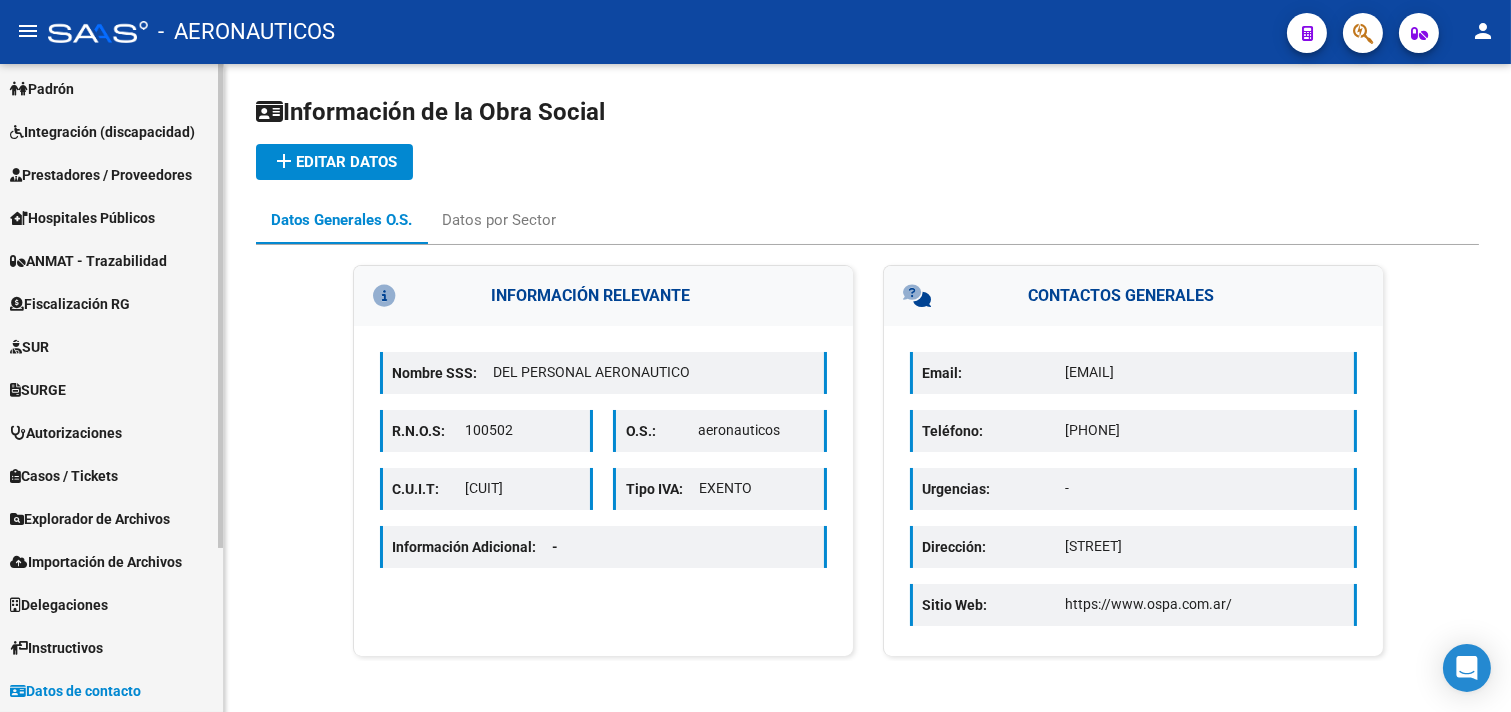 click on "Instructivos" at bounding box center (56, 648) 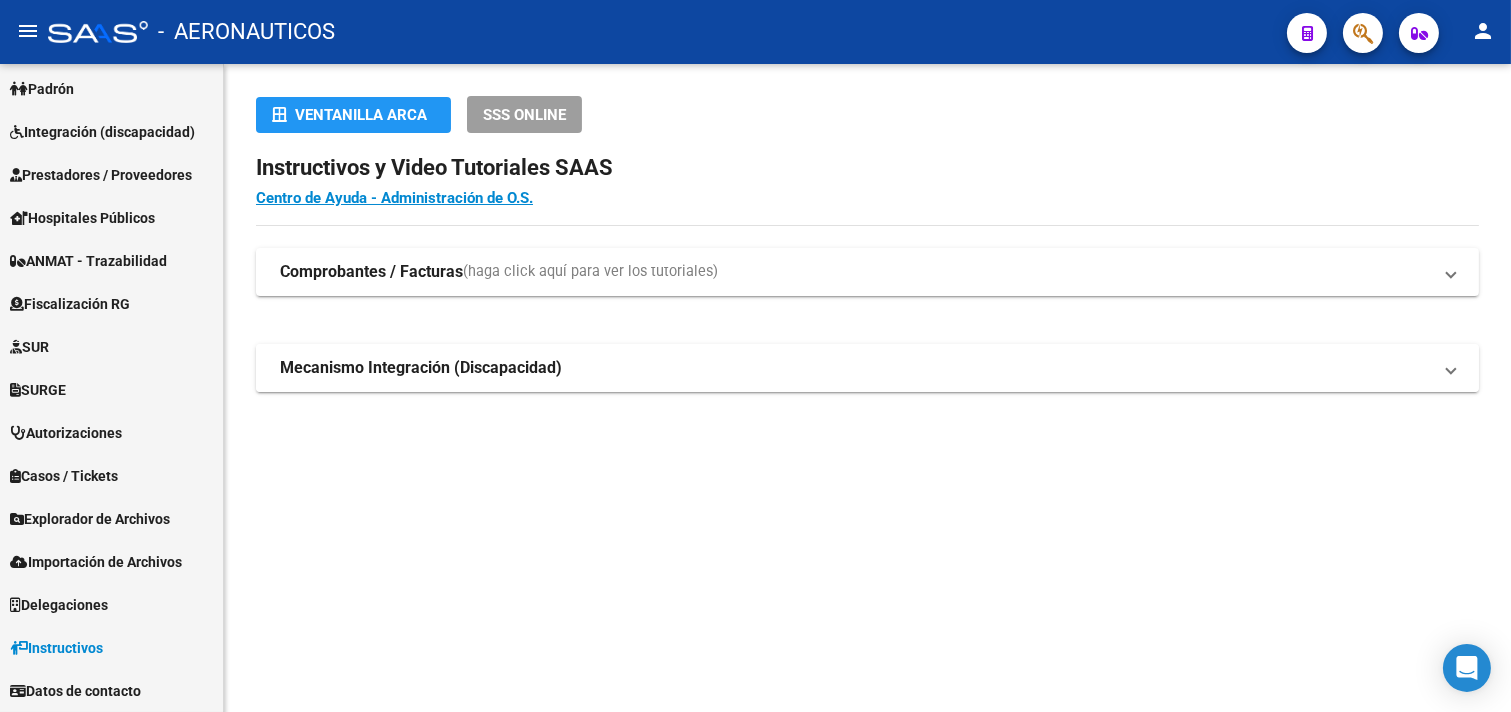 click on "Mecanismo Integración (Discapacidad)" at bounding box center (421, 368) 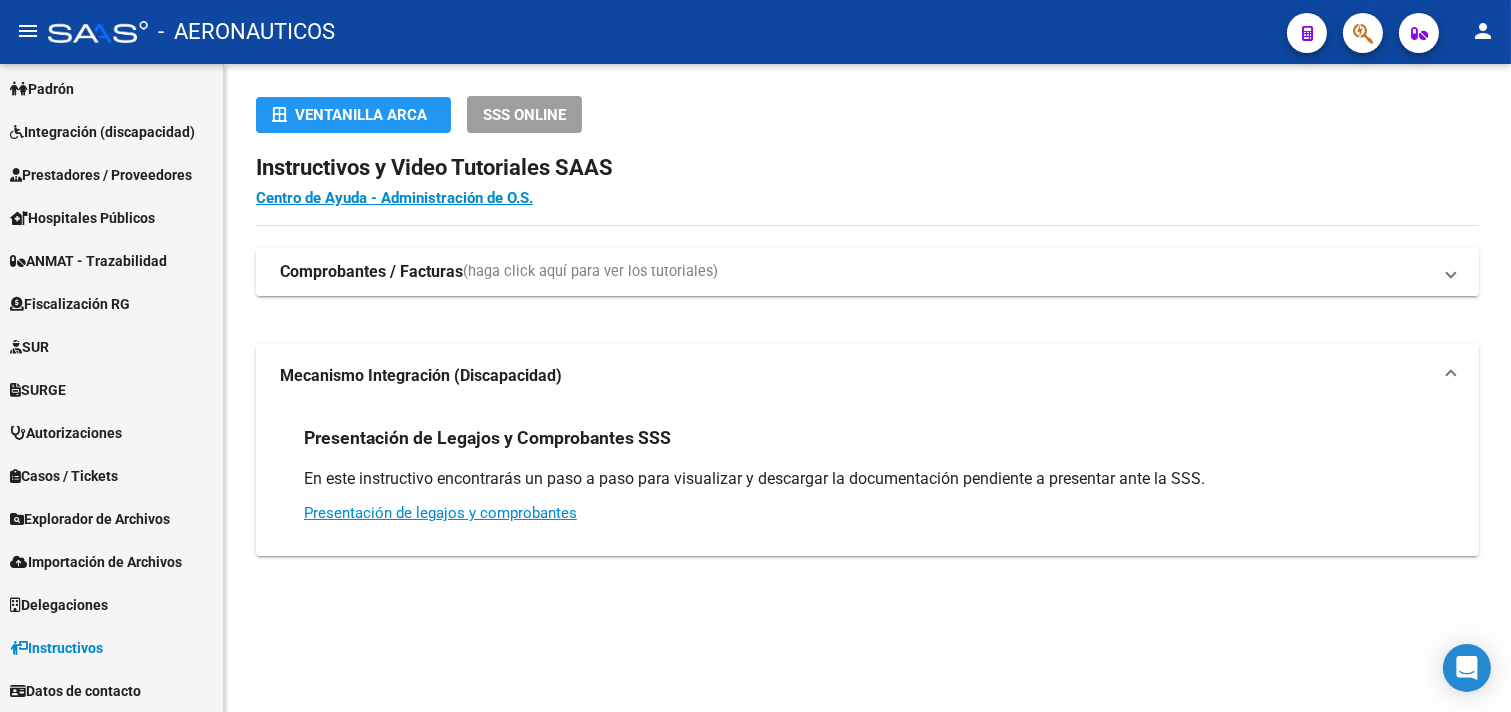 click on "(haga click aquí para ver los tutoriales)" at bounding box center [590, 272] 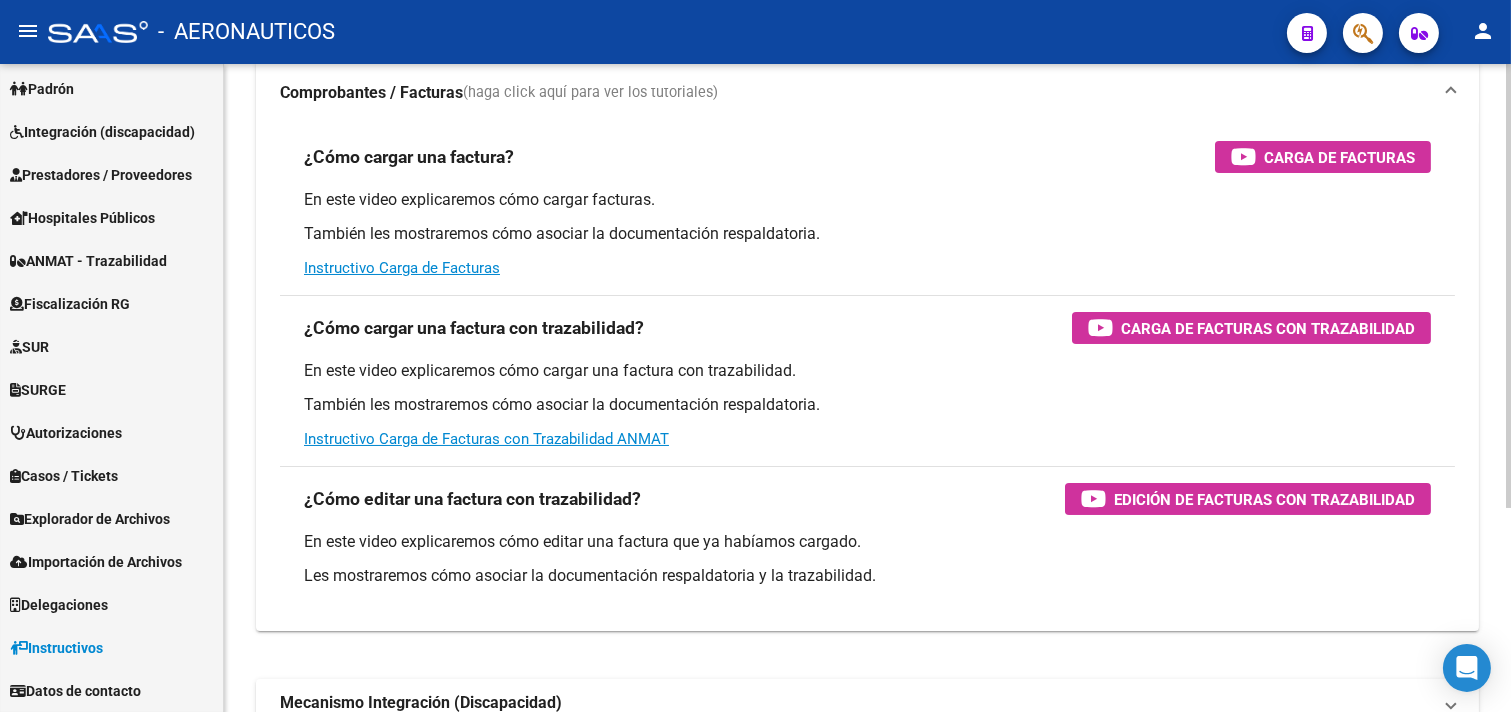 scroll, scrollTop: 0, scrollLeft: 0, axis: both 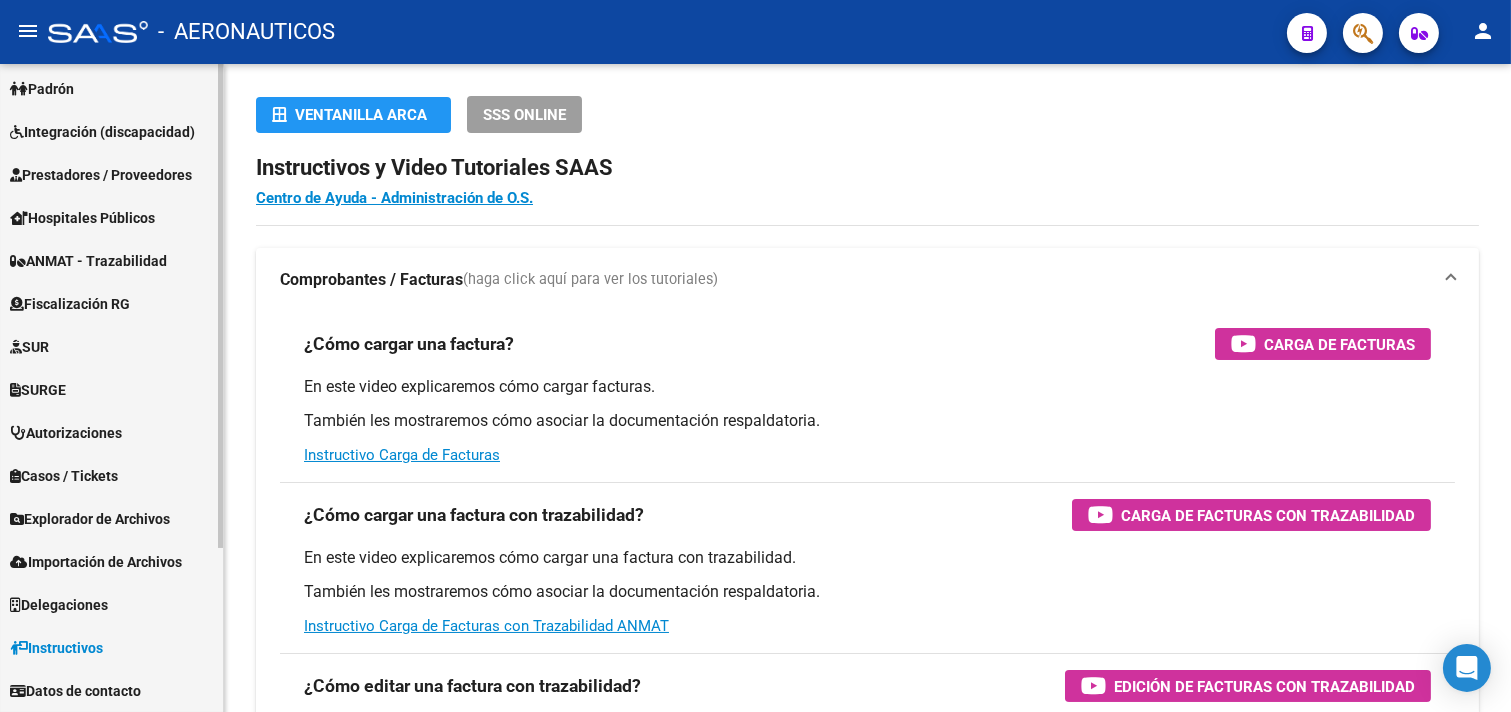 click on "Padrón" at bounding box center (42, 89) 